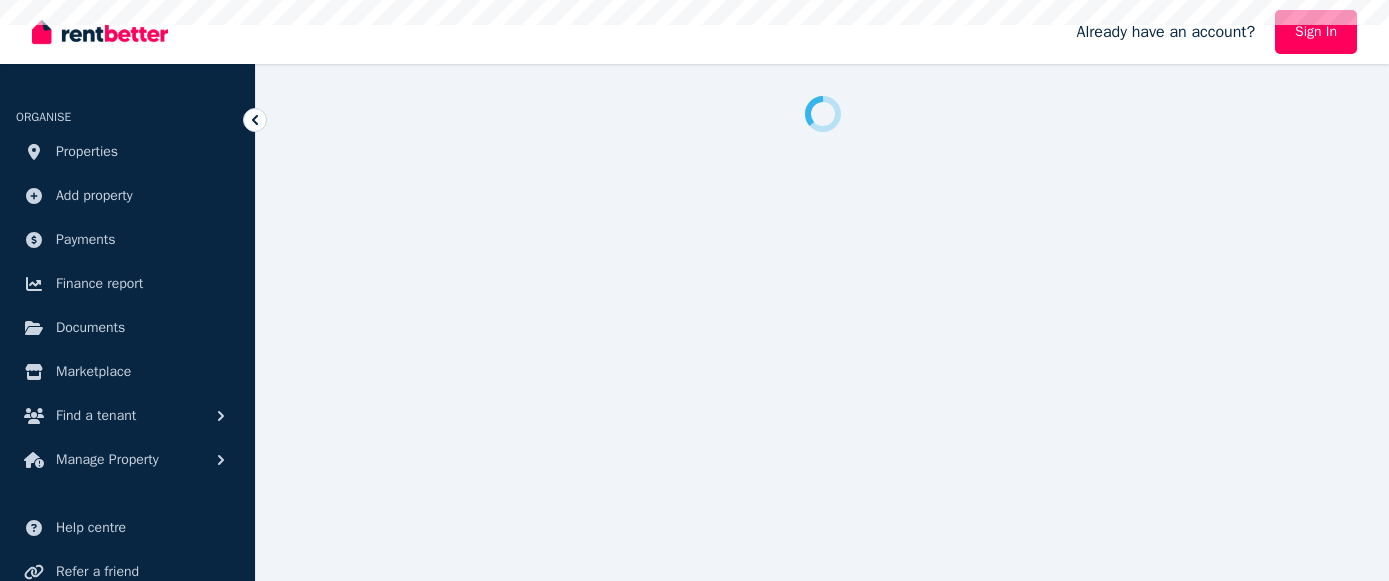 scroll, scrollTop: 0, scrollLeft: 0, axis: both 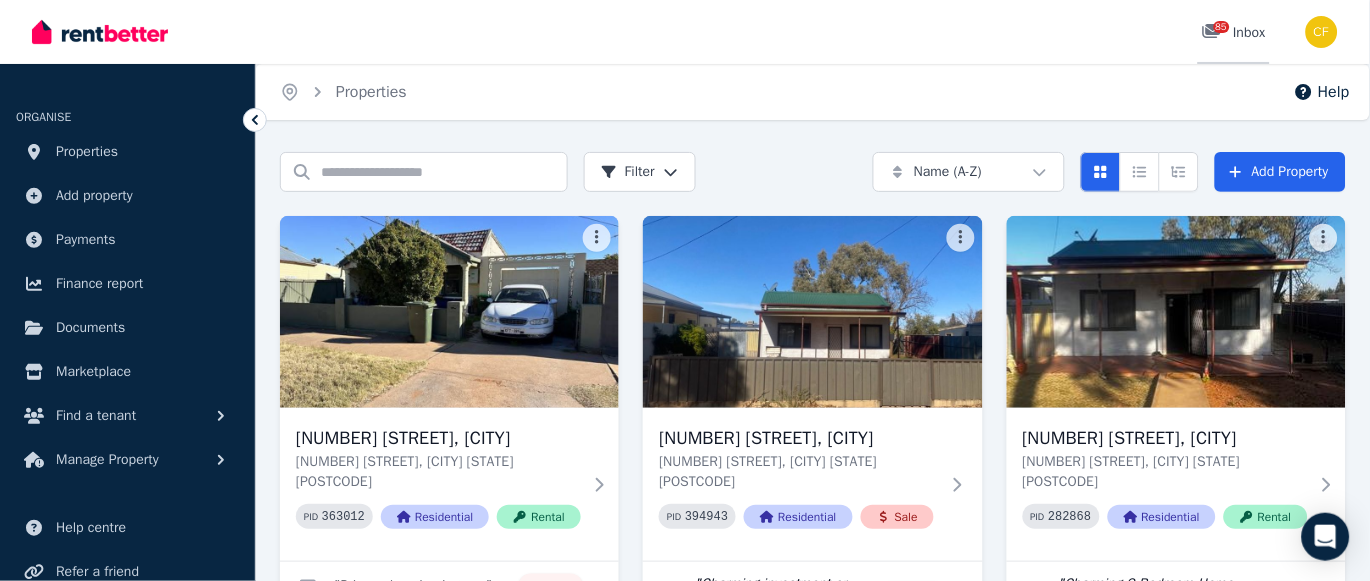 click on "85" at bounding box center [1222, 27] 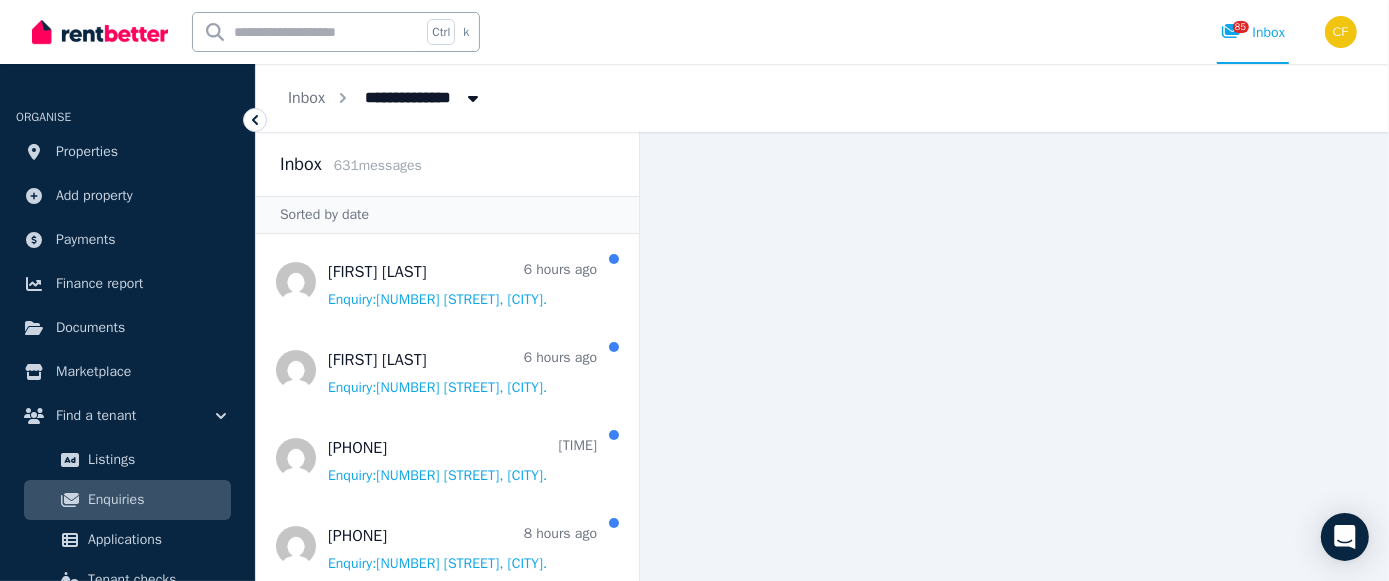 click at bounding box center [1014, 356] 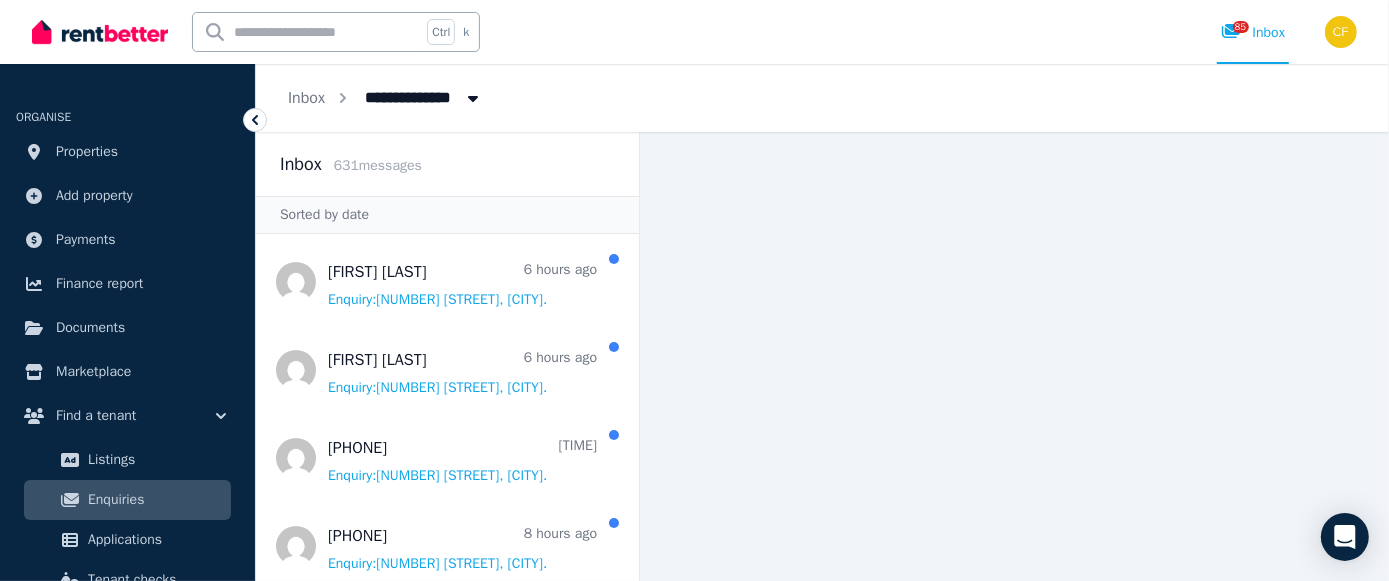 click at bounding box center (1014, 356) 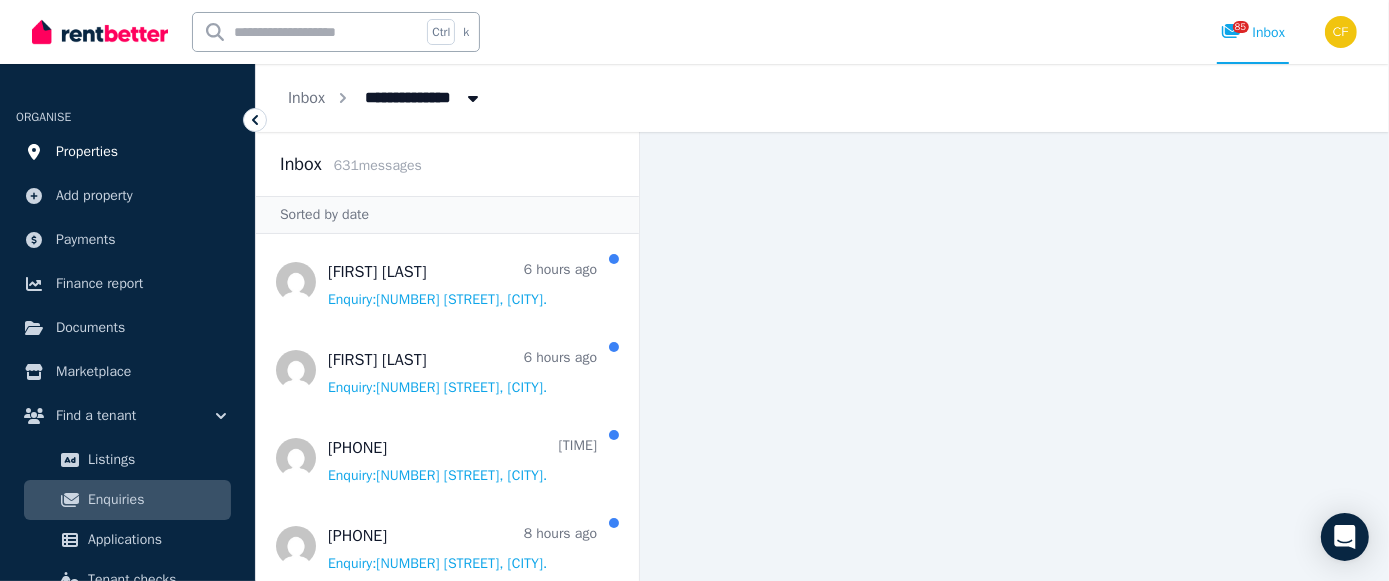 click on "Properties" at bounding box center (127, 152) 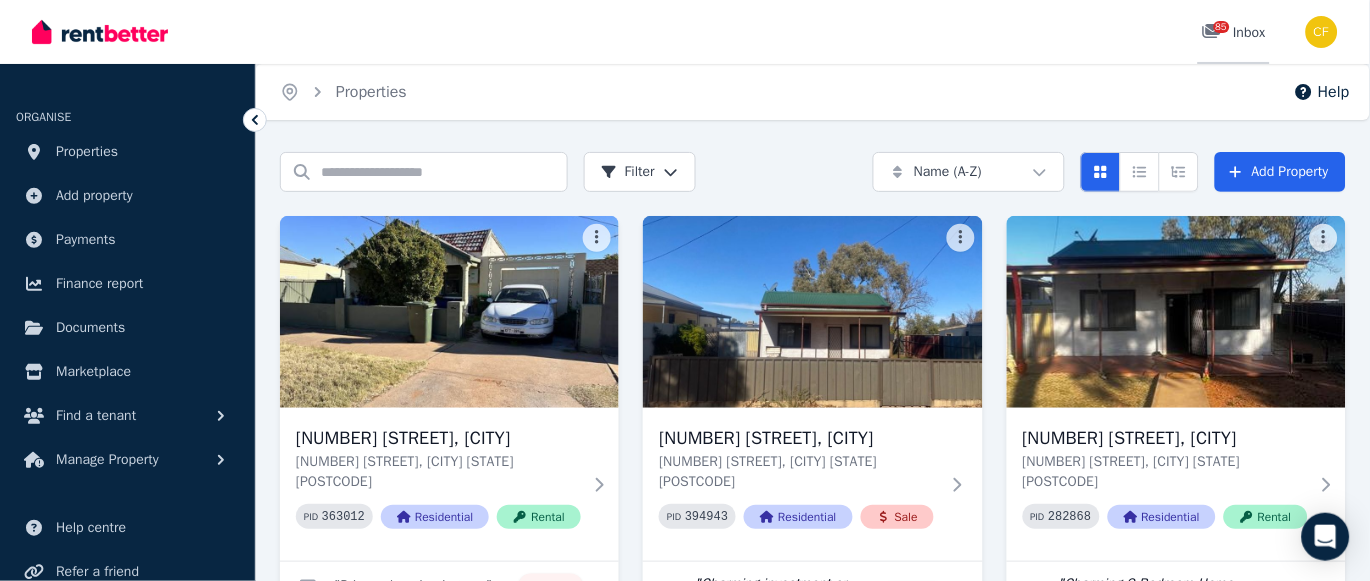 click on "85" at bounding box center (1222, 27) 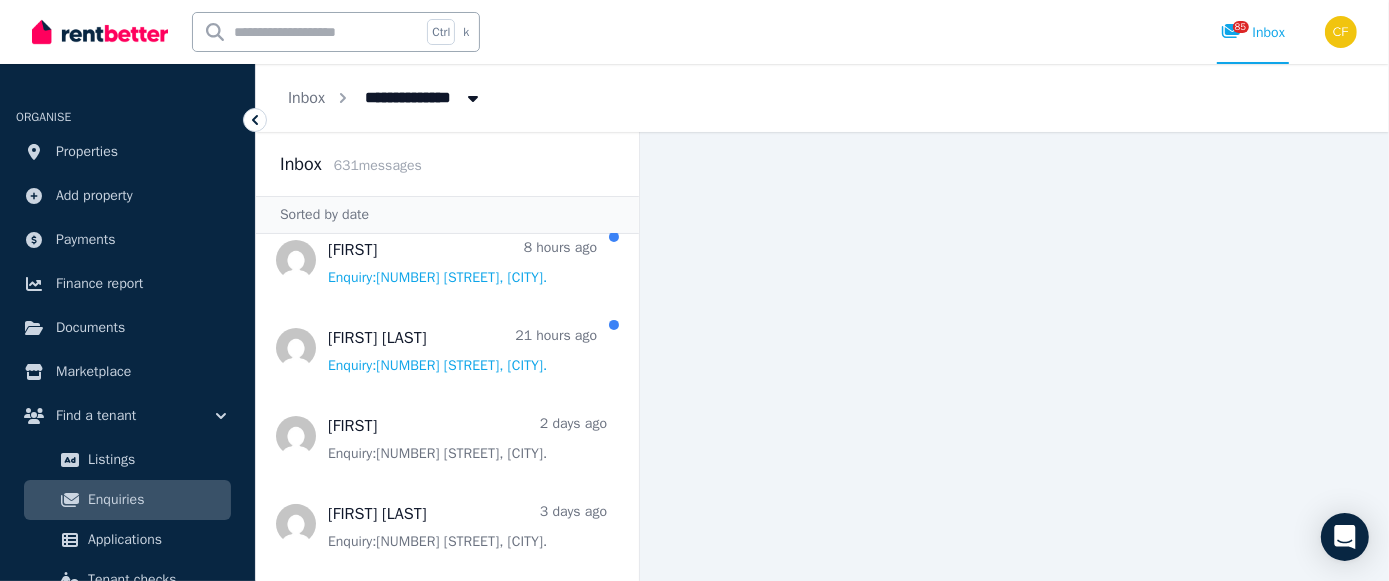 scroll, scrollTop: 566, scrollLeft: 0, axis: vertical 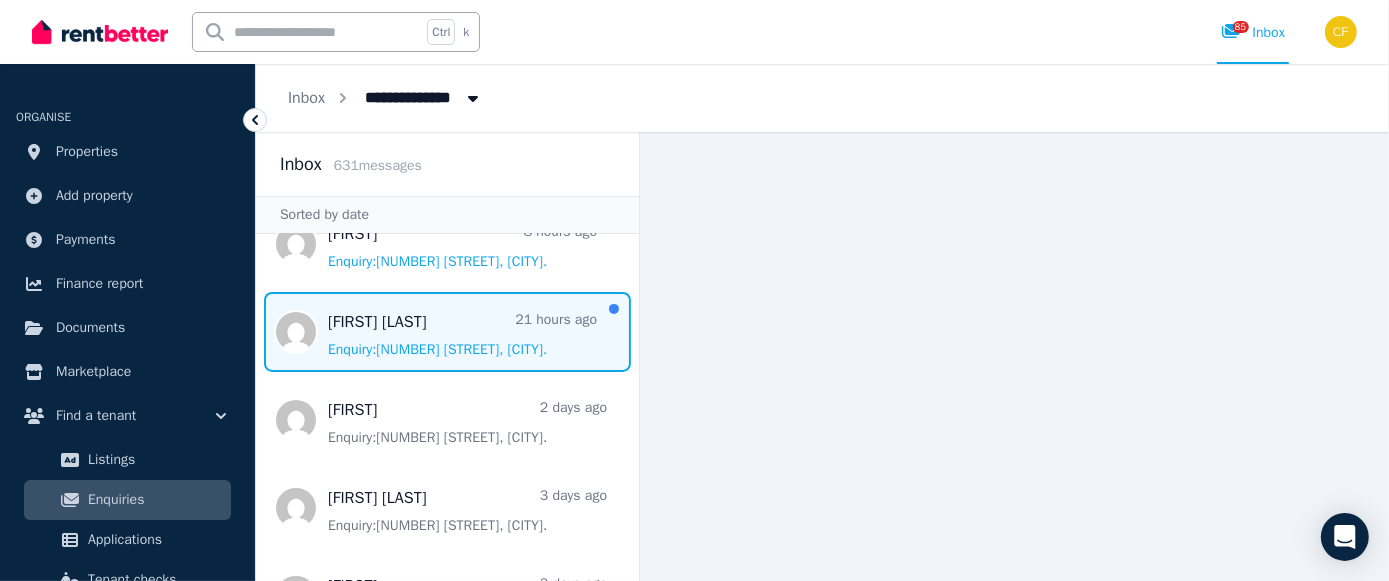 click at bounding box center (447, 332) 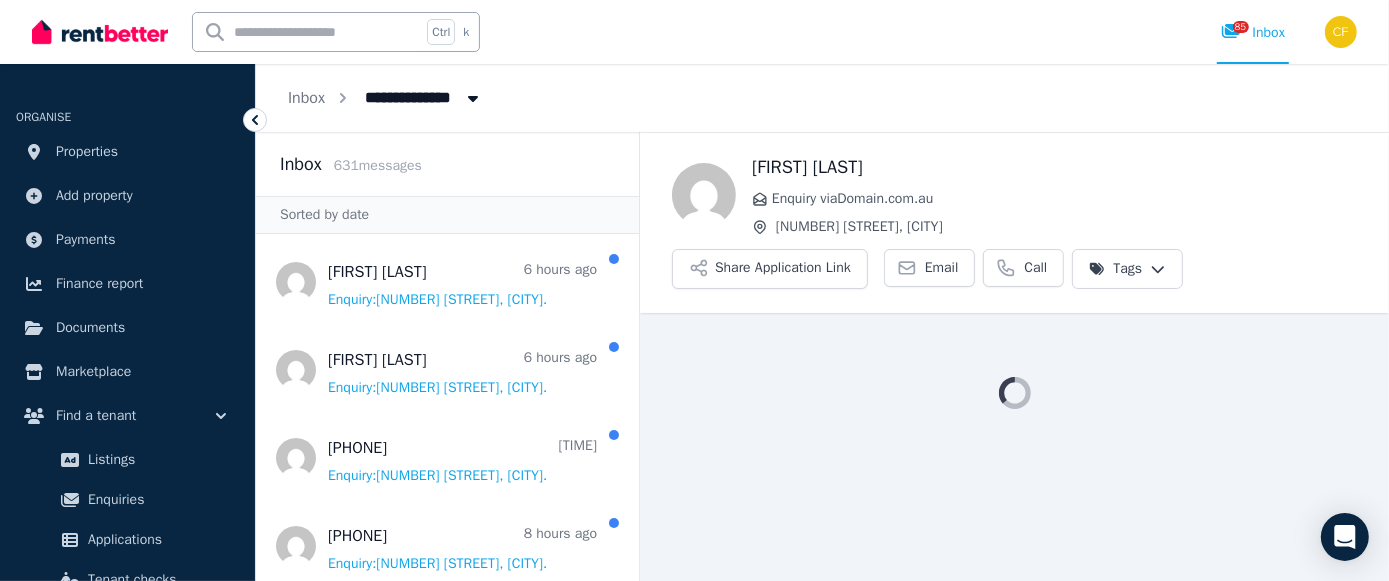 scroll, scrollTop: 0, scrollLeft: 0, axis: both 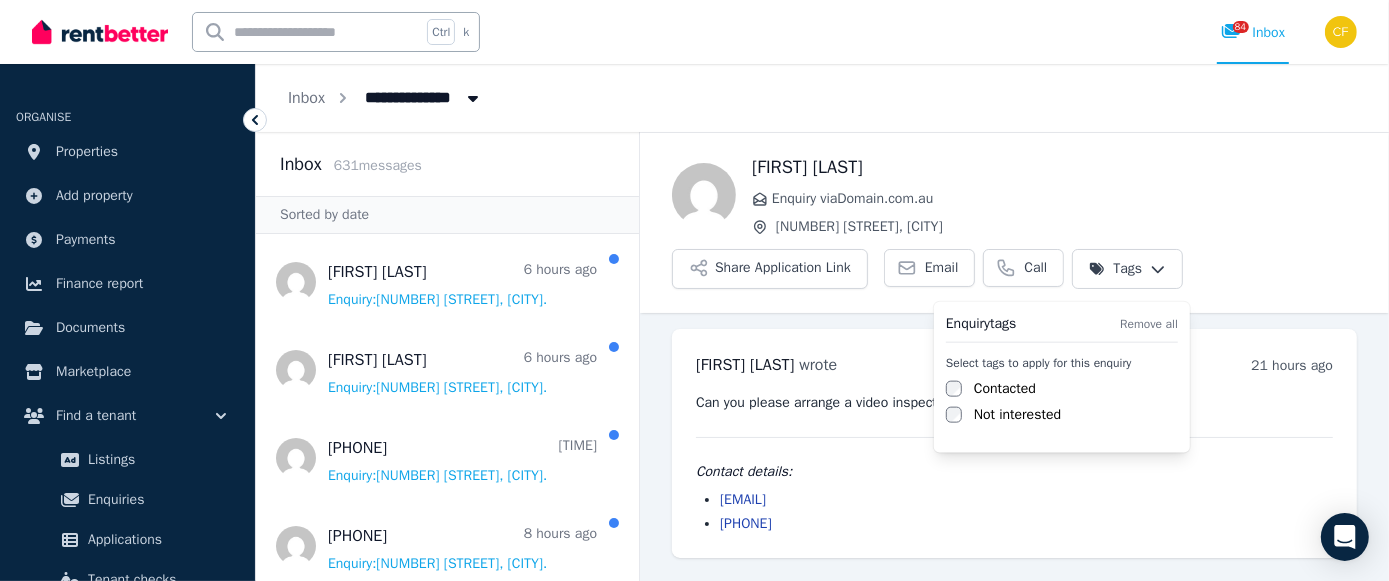click on "**********" at bounding box center (694, 290) 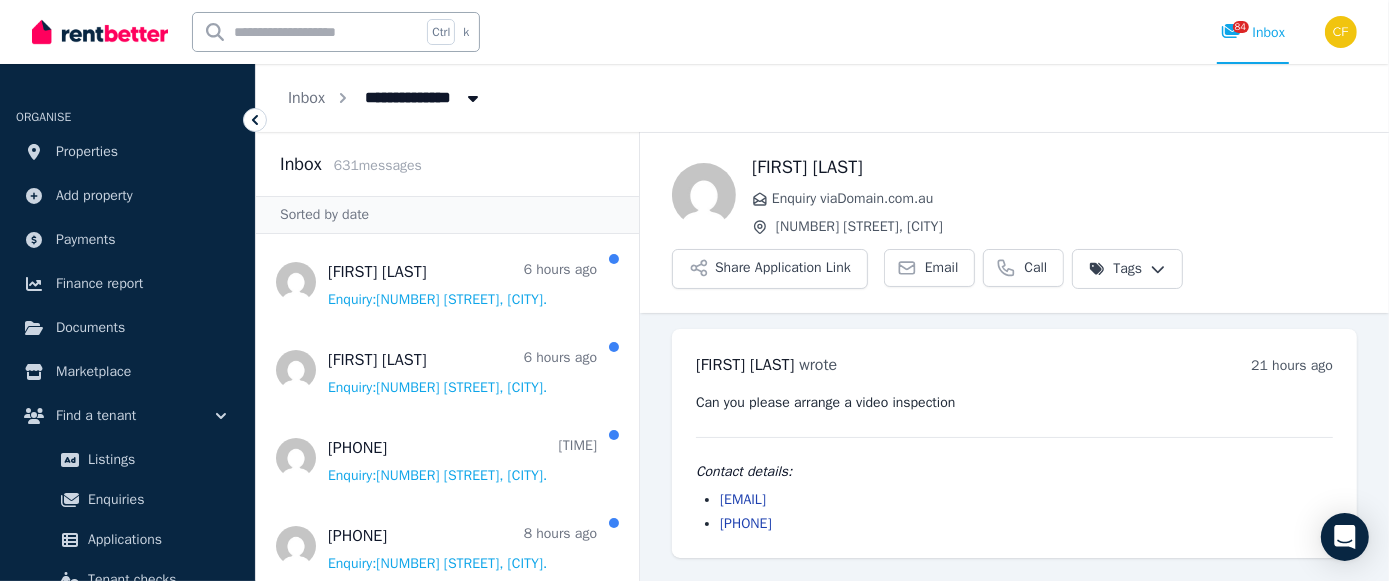 click on "Enquiry via  Domain.com.au" at bounding box center [1064, 199] 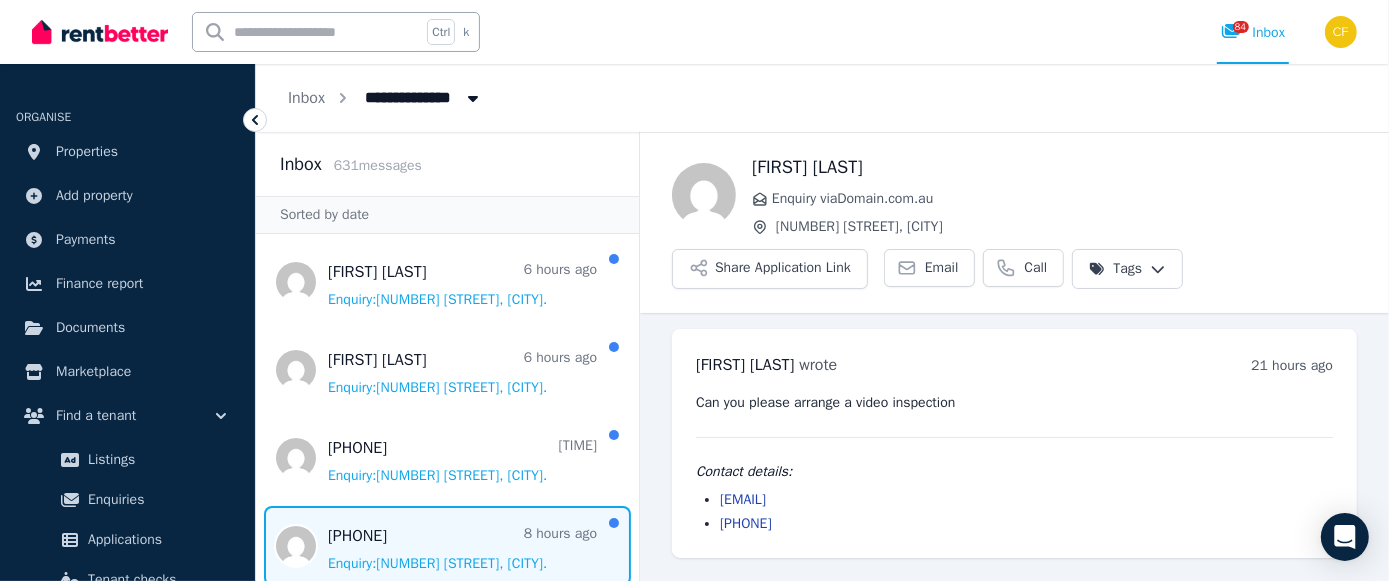 click at bounding box center [447, 546] 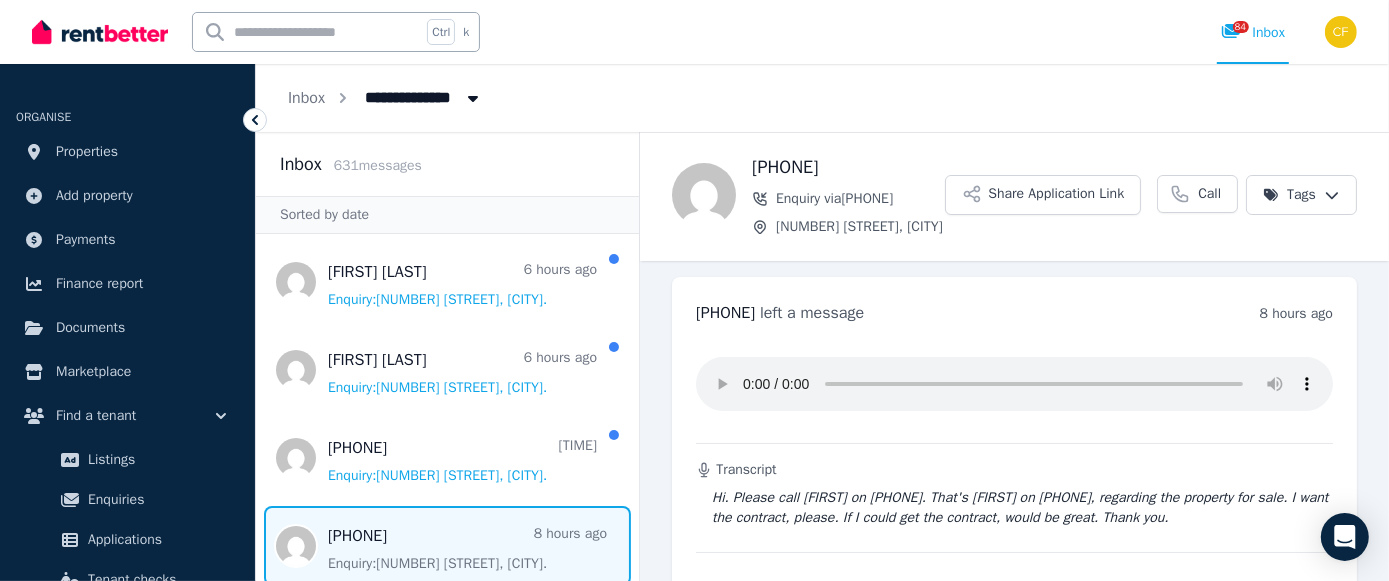 scroll, scrollTop: 136, scrollLeft: 0, axis: vertical 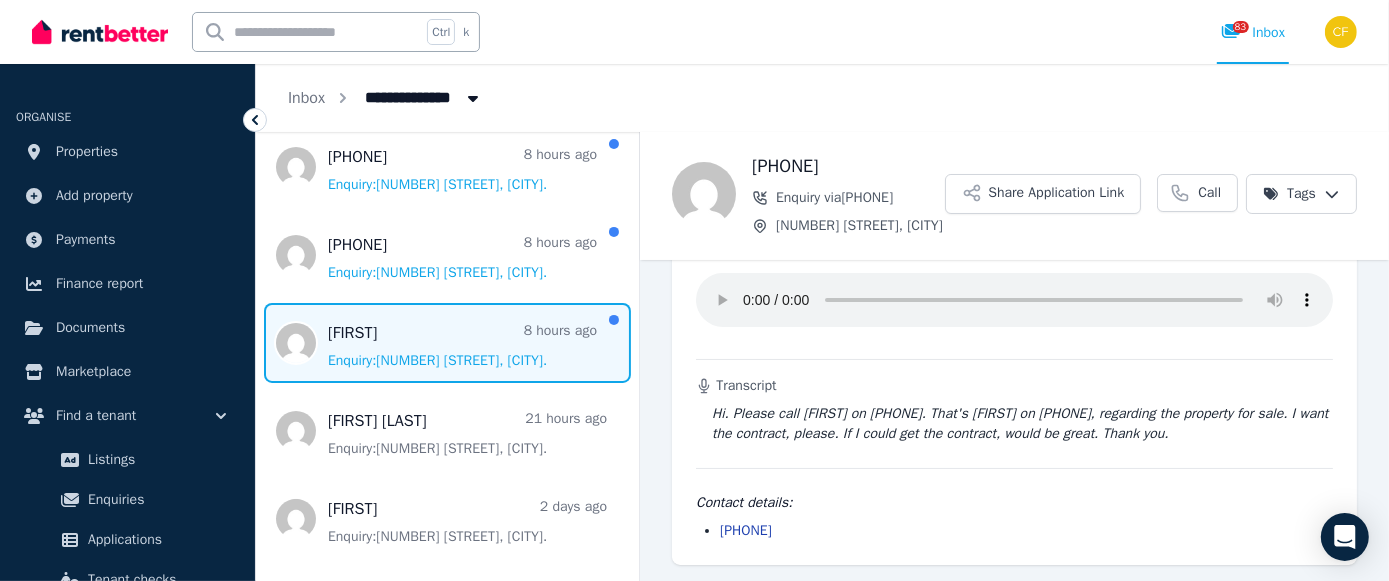 click at bounding box center [447, 343] 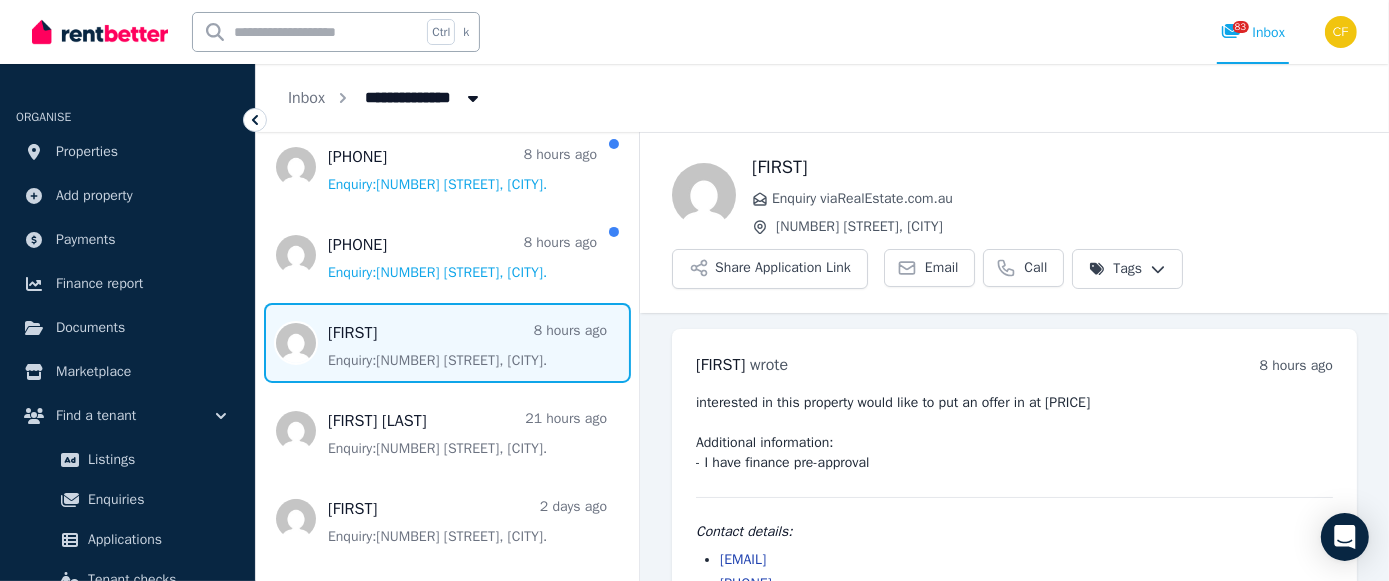 scroll, scrollTop: 52, scrollLeft: 0, axis: vertical 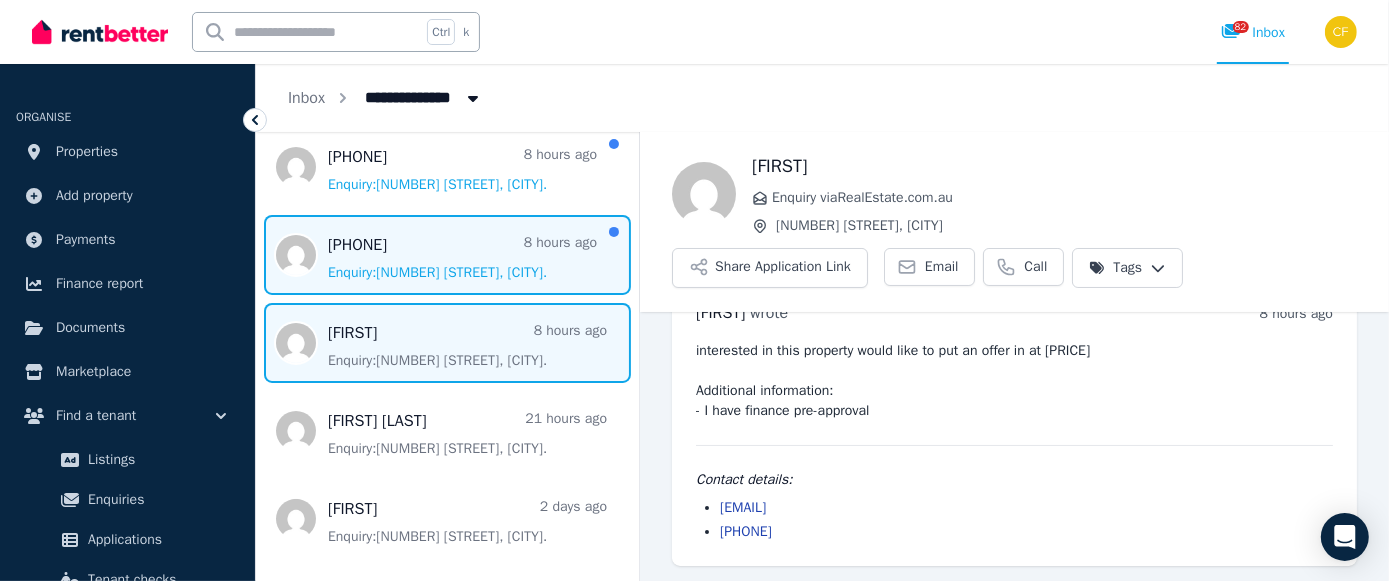 click at bounding box center (447, 255) 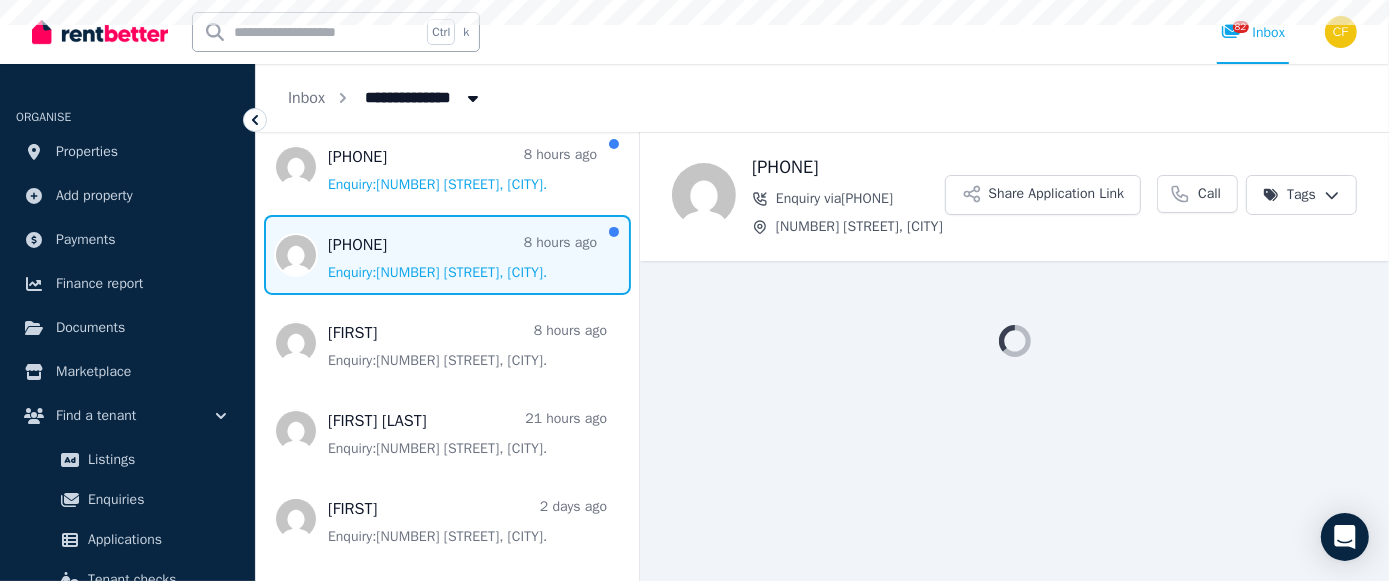 scroll, scrollTop: 0, scrollLeft: 0, axis: both 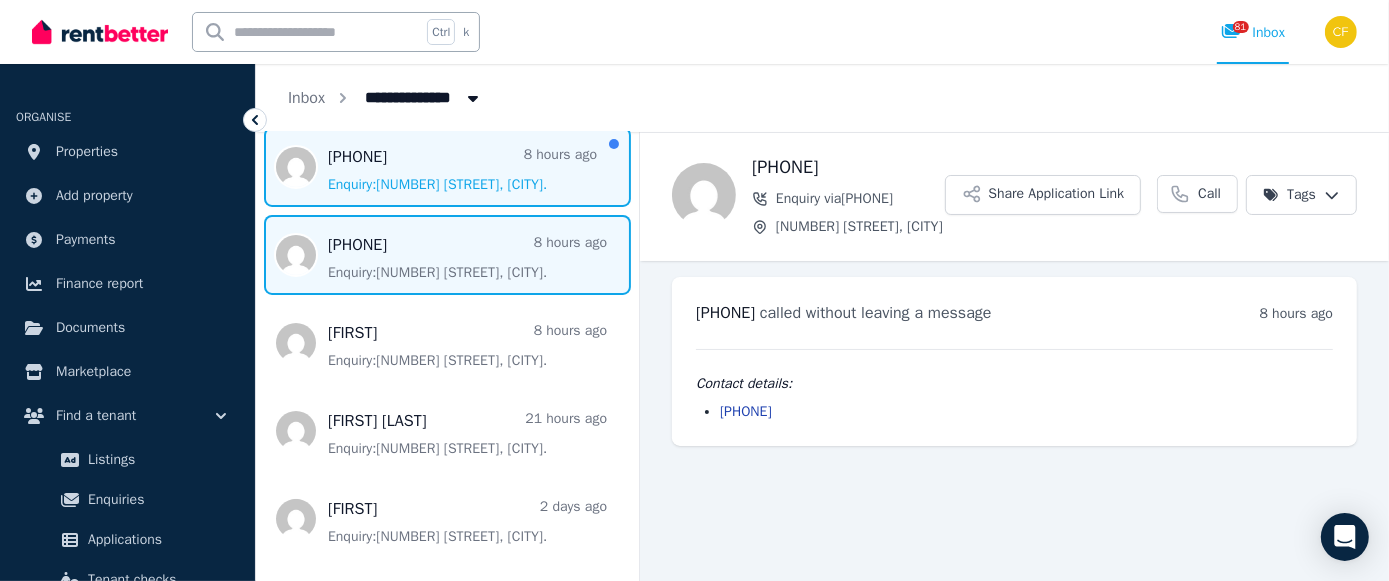 click at bounding box center [447, 167] 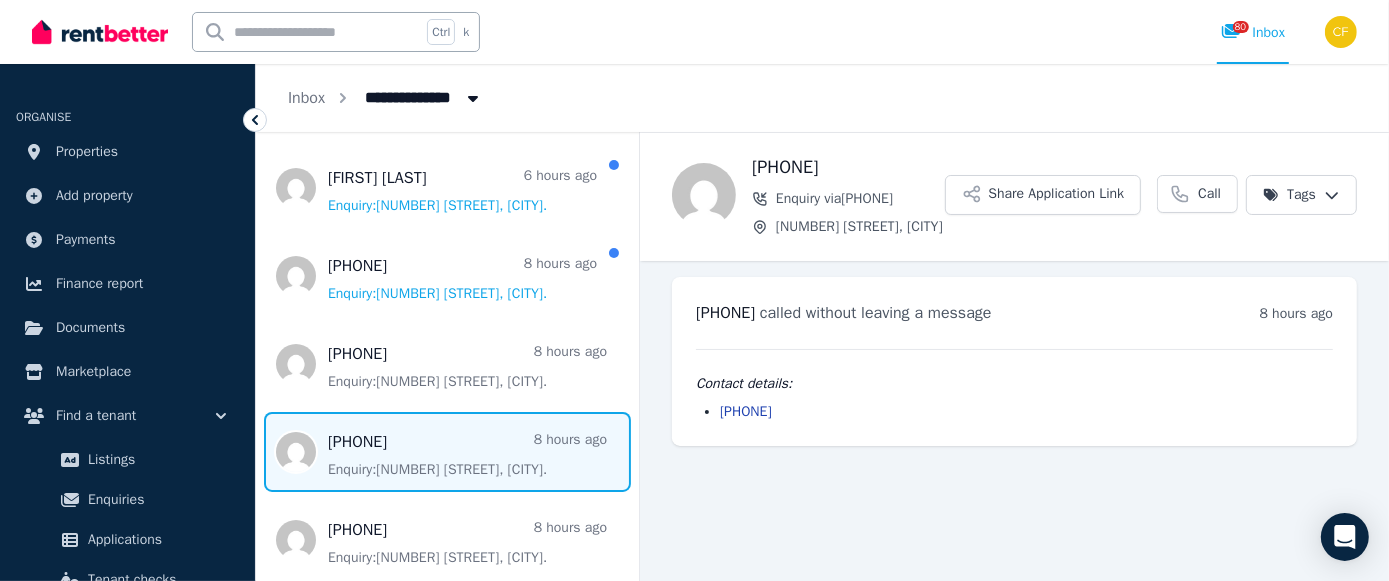 scroll, scrollTop: 159, scrollLeft: 0, axis: vertical 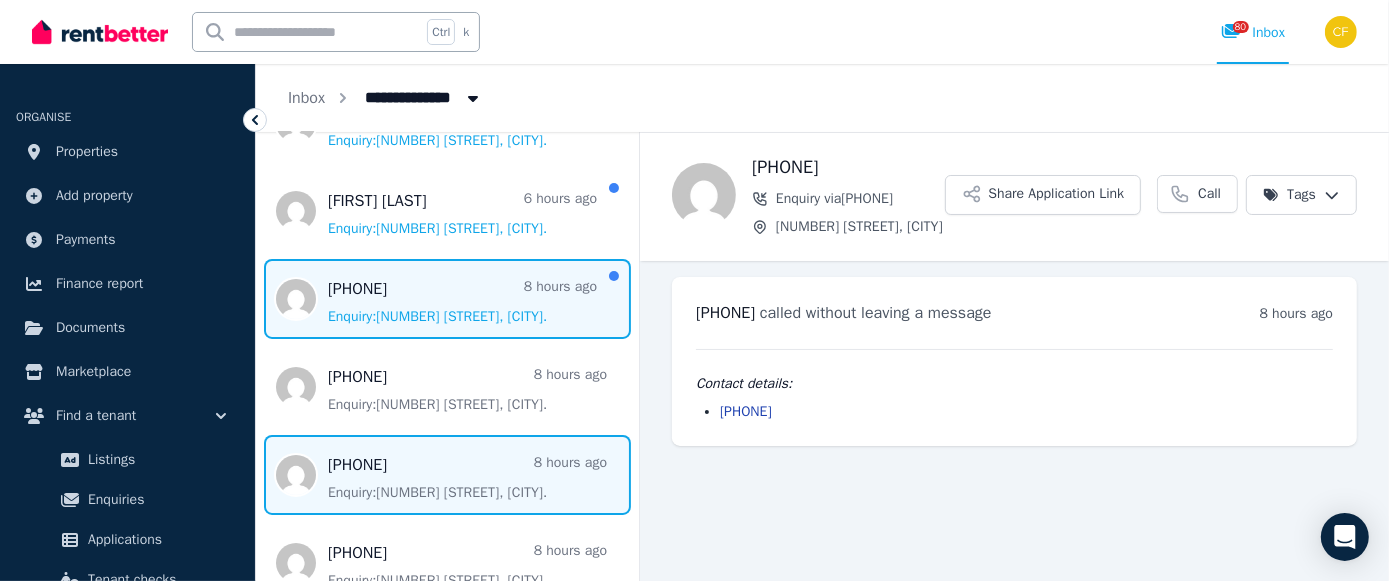 click at bounding box center (447, 299) 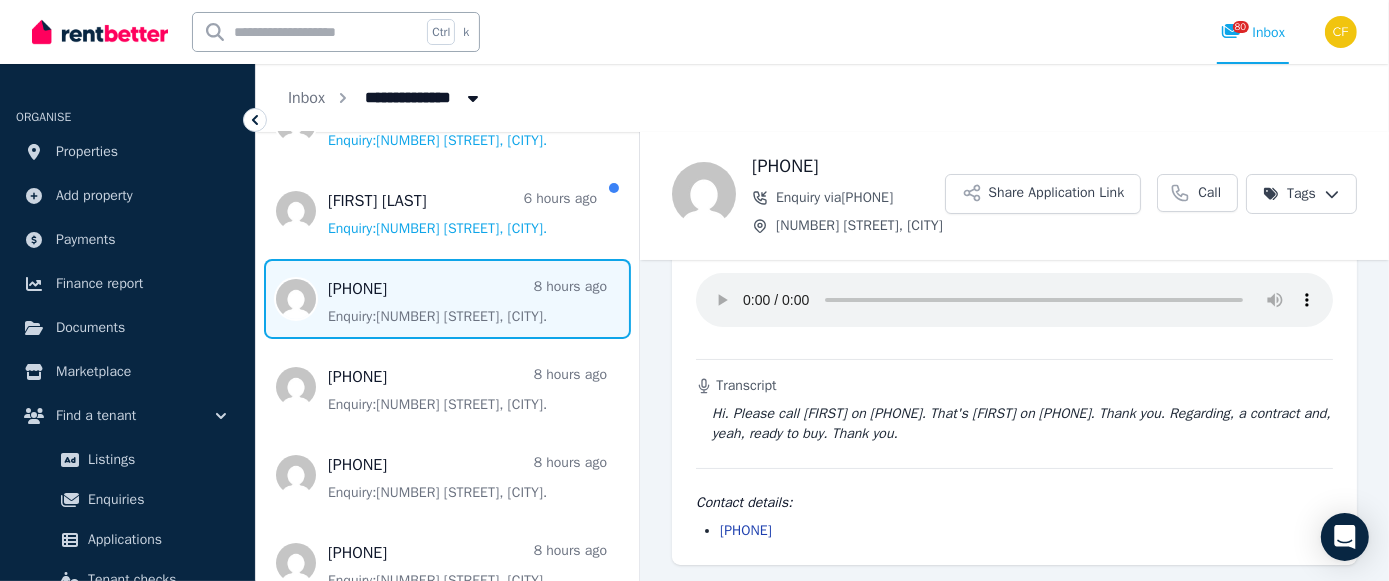 scroll, scrollTop: 136, scrollLeft: 0, axis: vertical 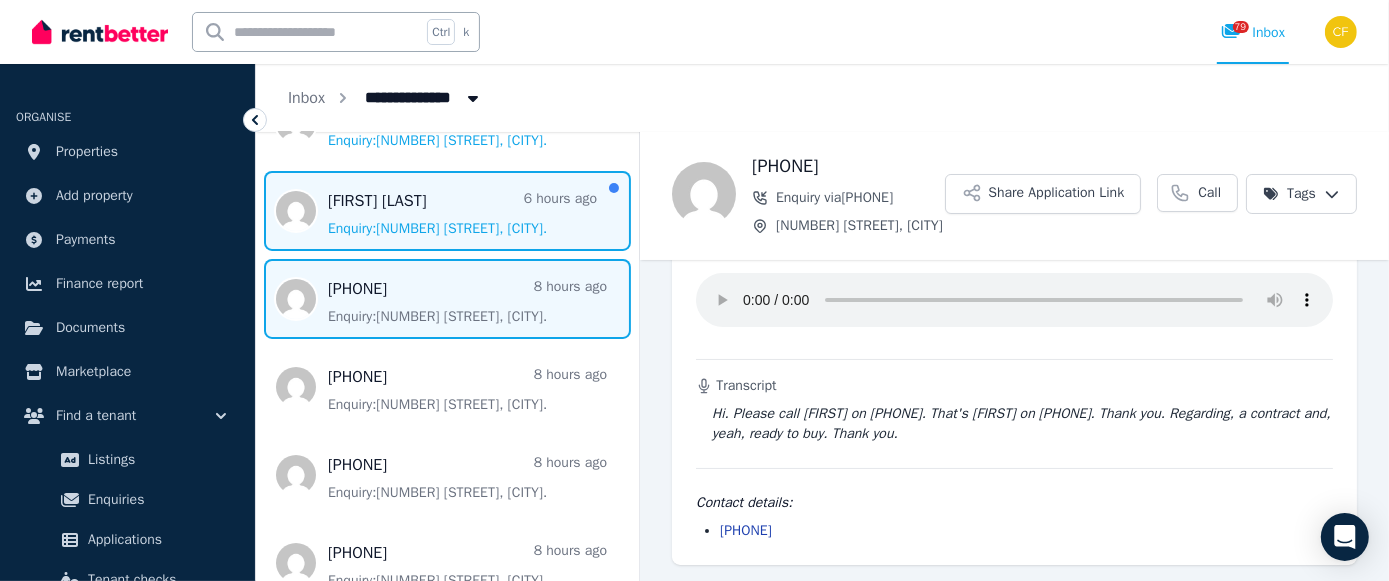 click at bounding box center (447, 211) 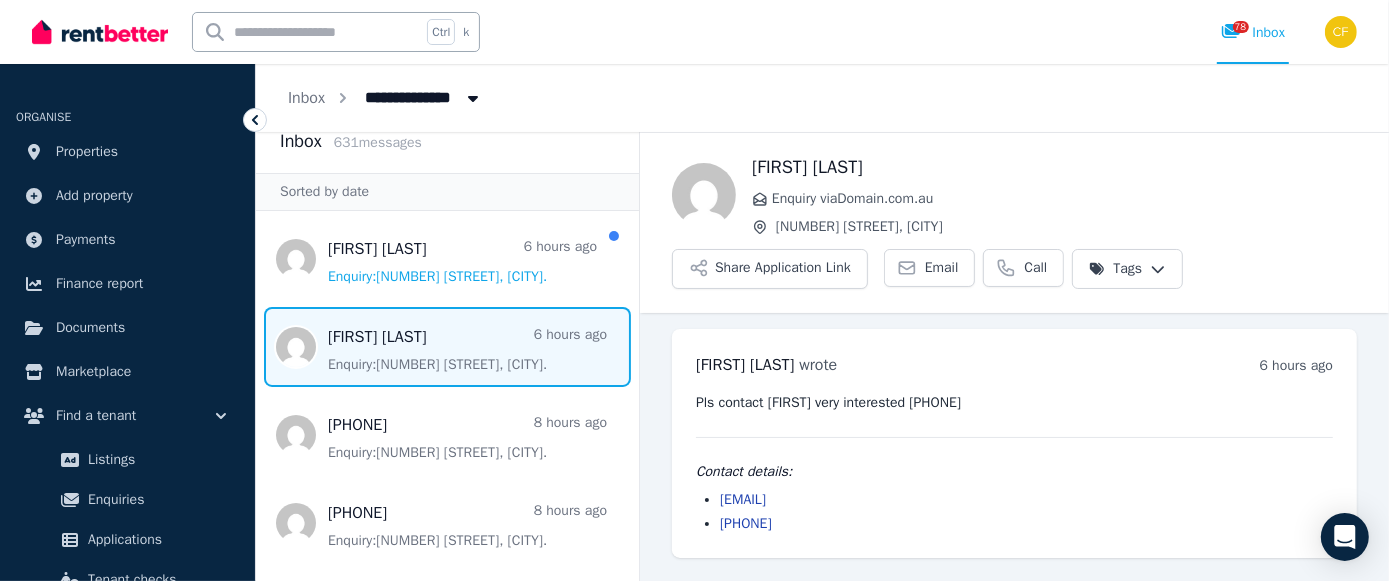 scroll, scrollTop: 0, scrollLeft: 0, axis: both 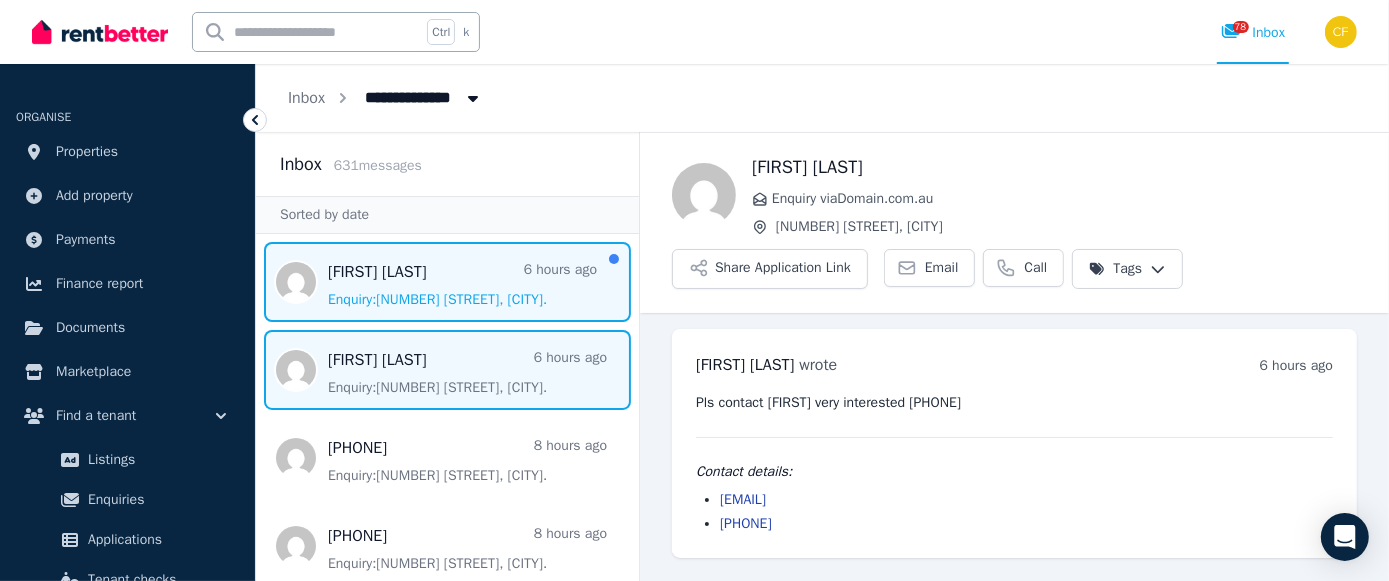 click at bounding box center (447, 282) 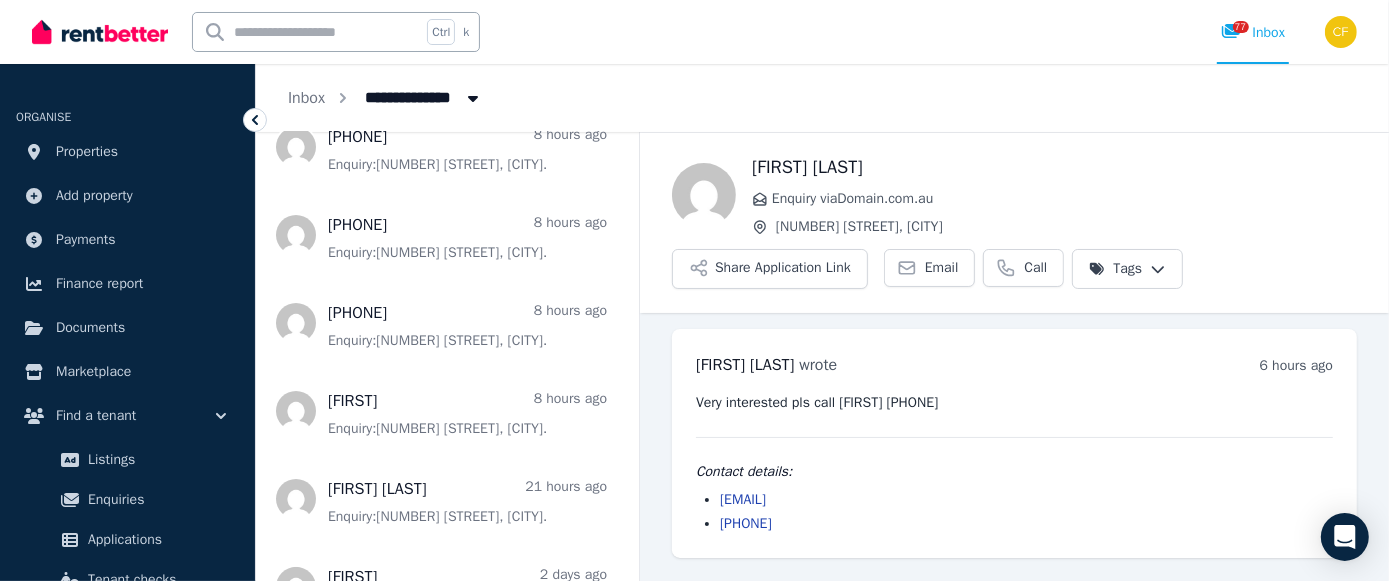 scroll, scrollTop: 388, scrollLeft: 0, axis: vertical 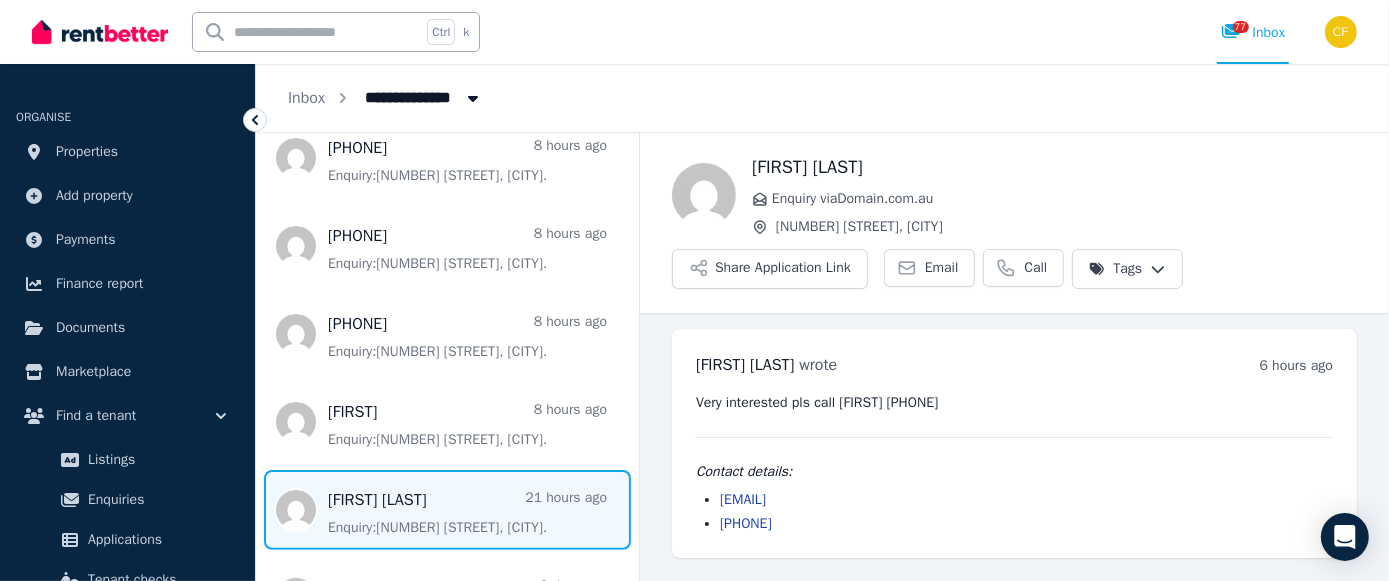 click at bounding box center (447, 510) 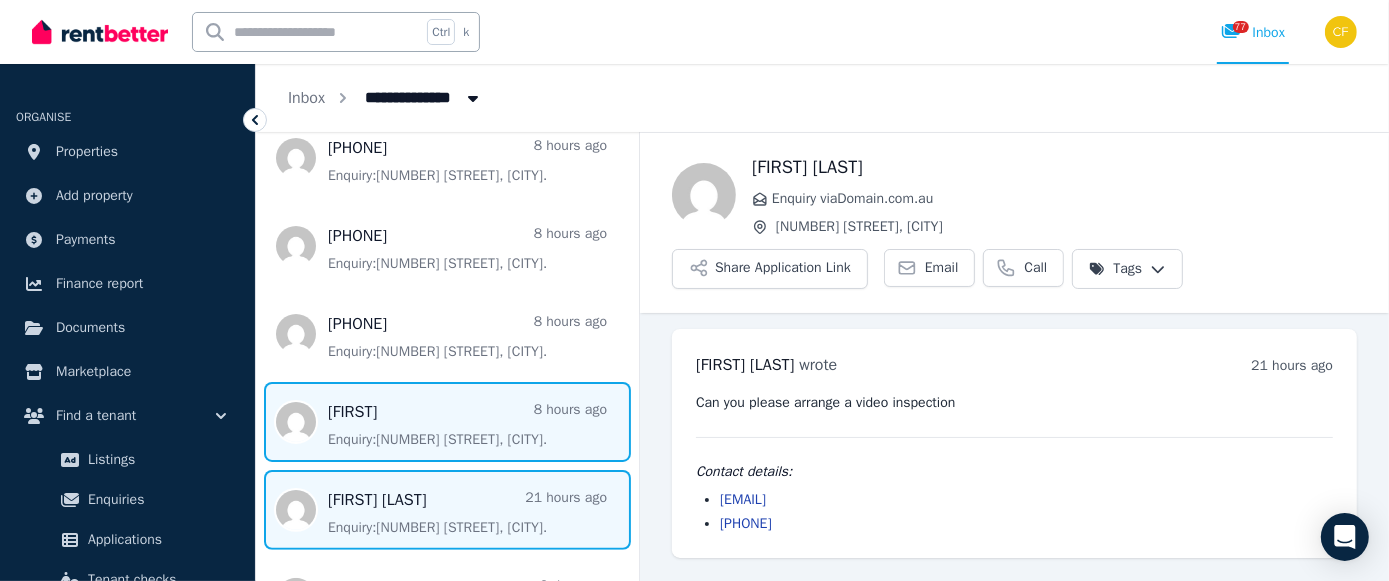 click at bounding box center [447, 422] 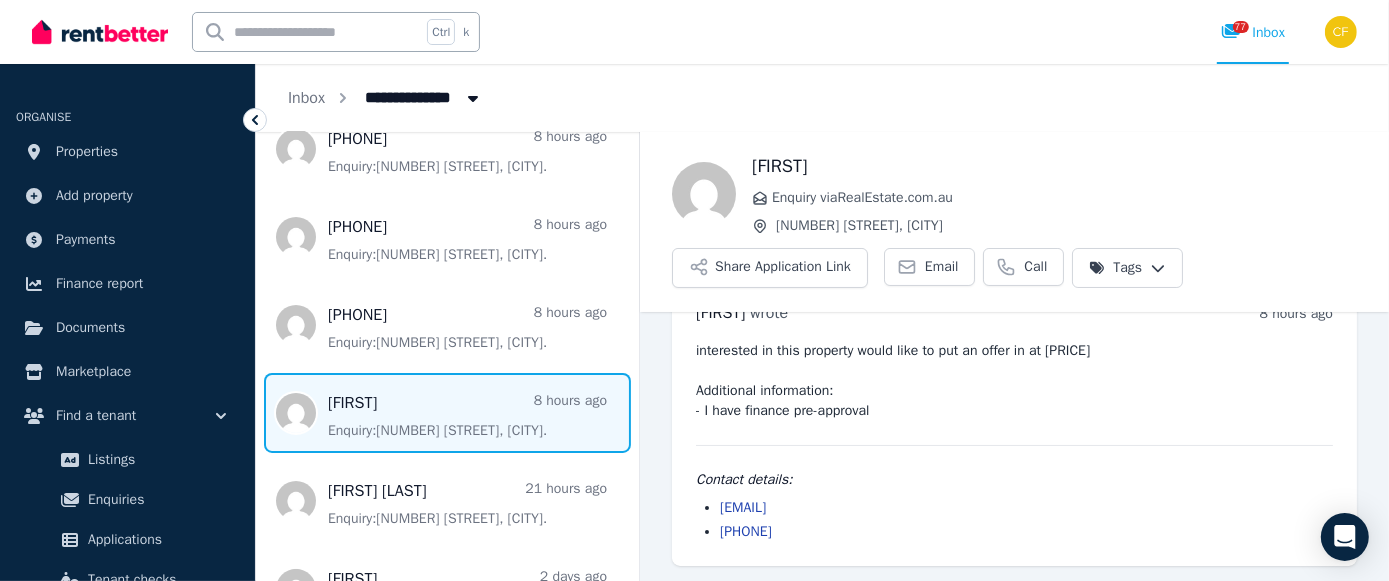 scroll, scrollTop: 411, scrollLeft: 0, axis: vertical 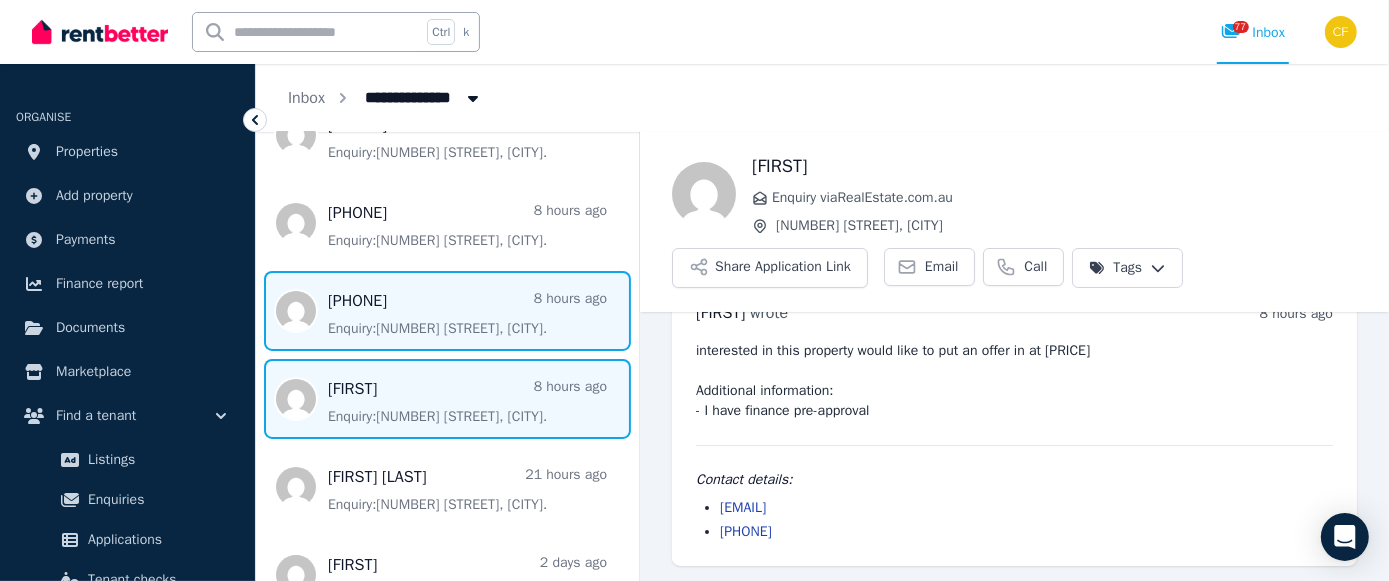 click at bounding box center (447, 311) 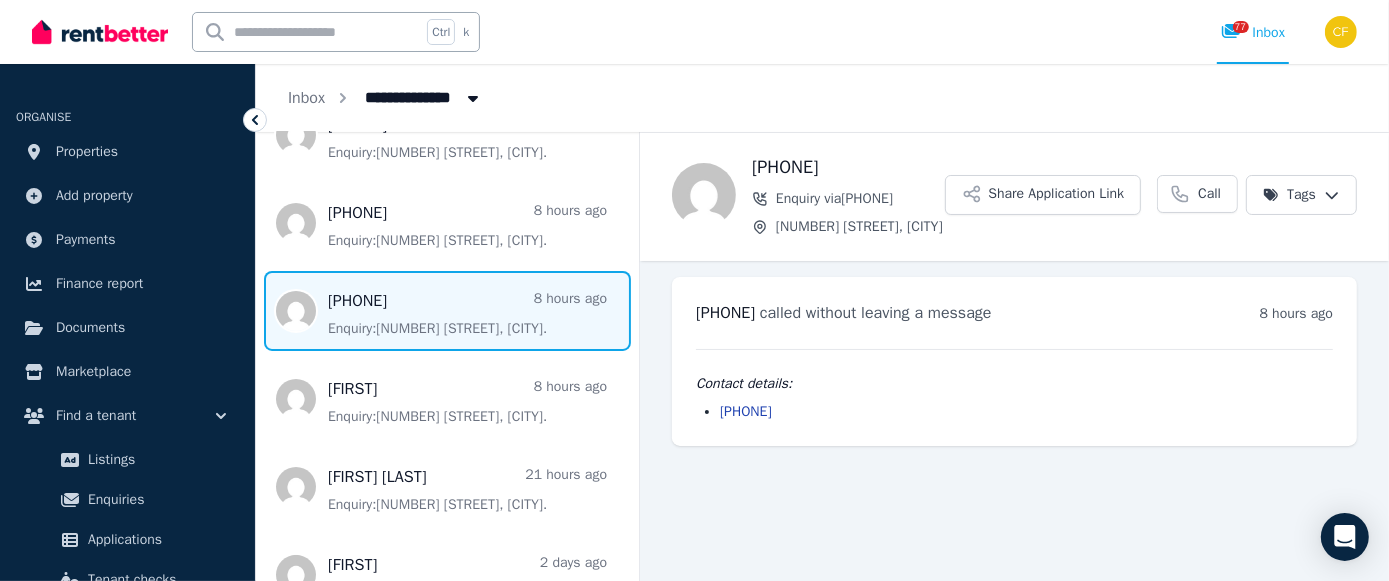 scroll, scrollTop: 0, scrollLeft: 0, axis: both 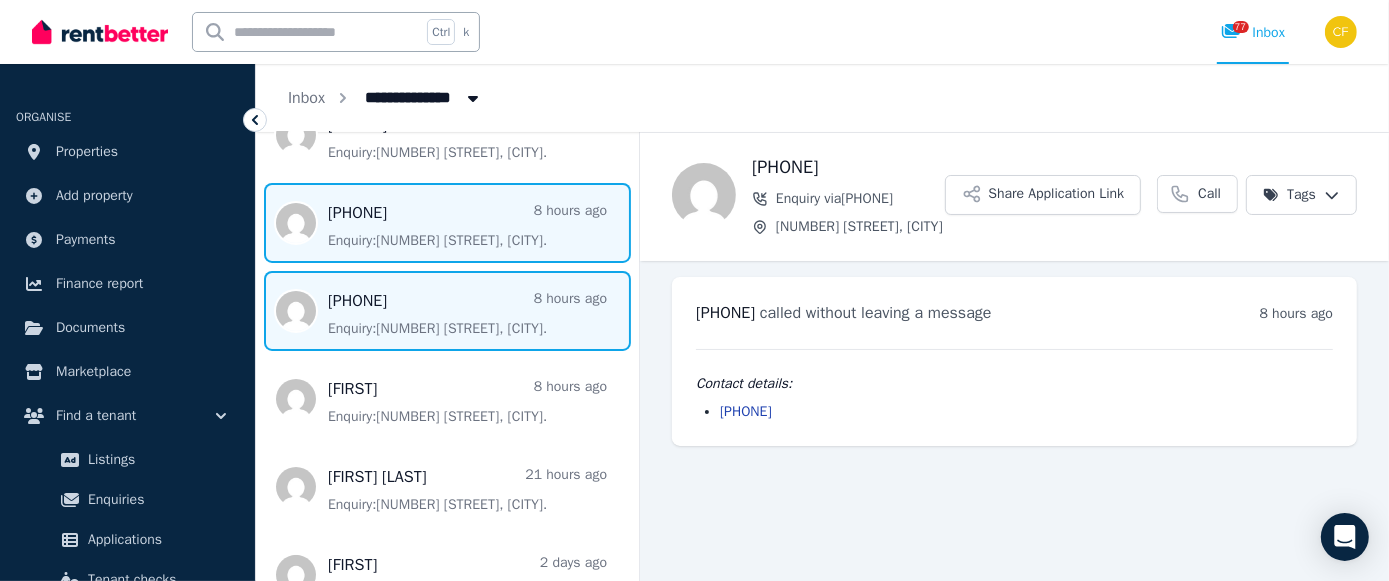 click at bounding box center [447, 223] 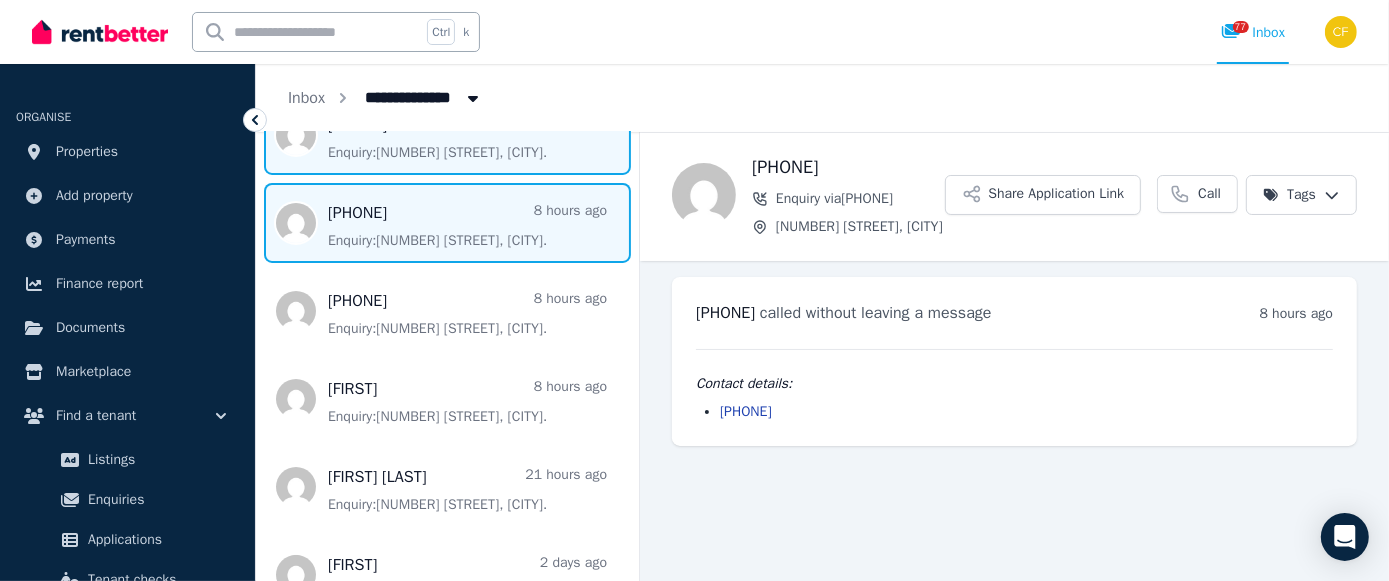 click at bounding box center [447, 135] 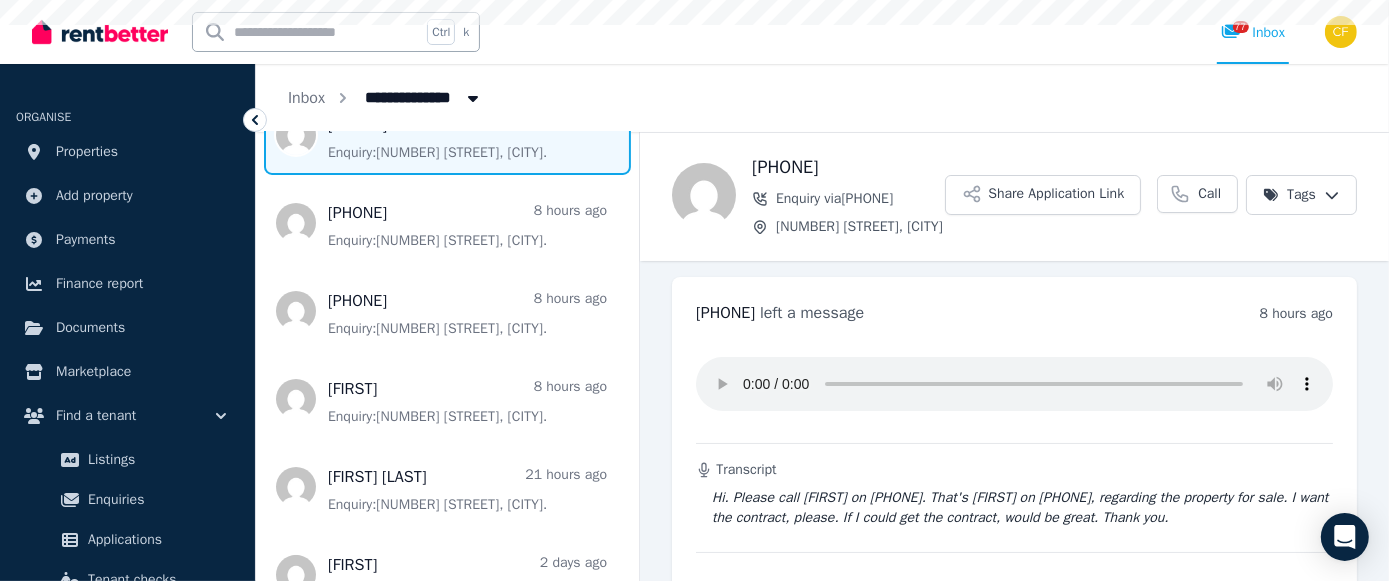 scroll, scrollTop: 136, scrollLeft: 0, axis: vertical 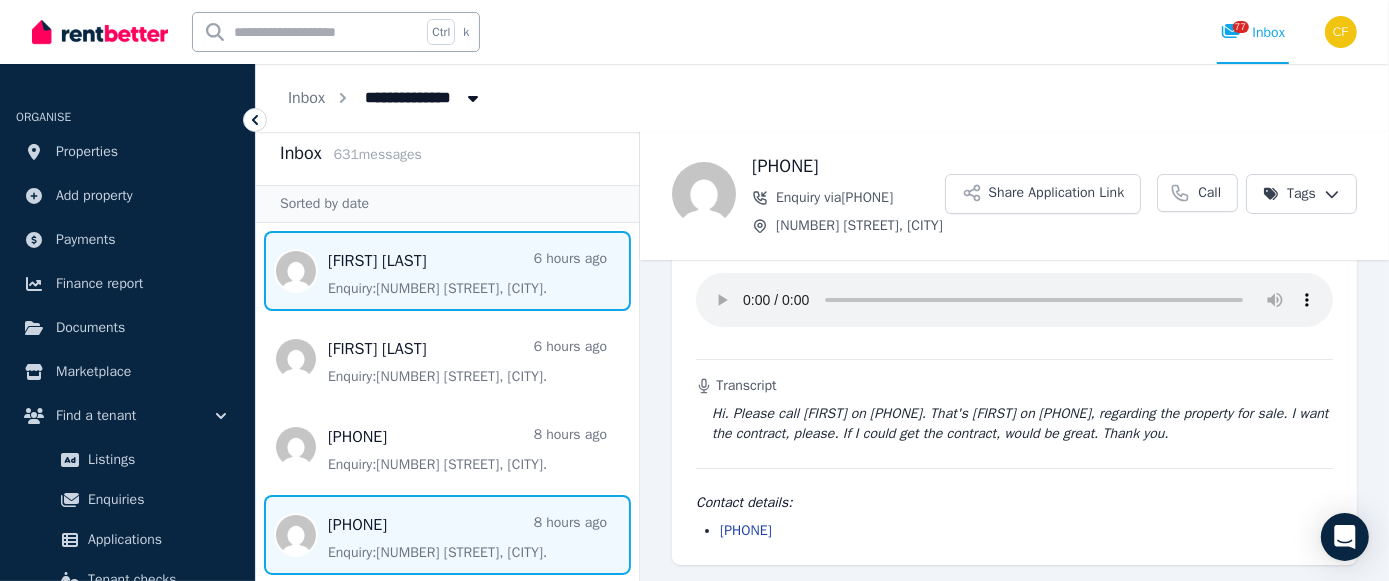 click at bounding box center [447, 271] 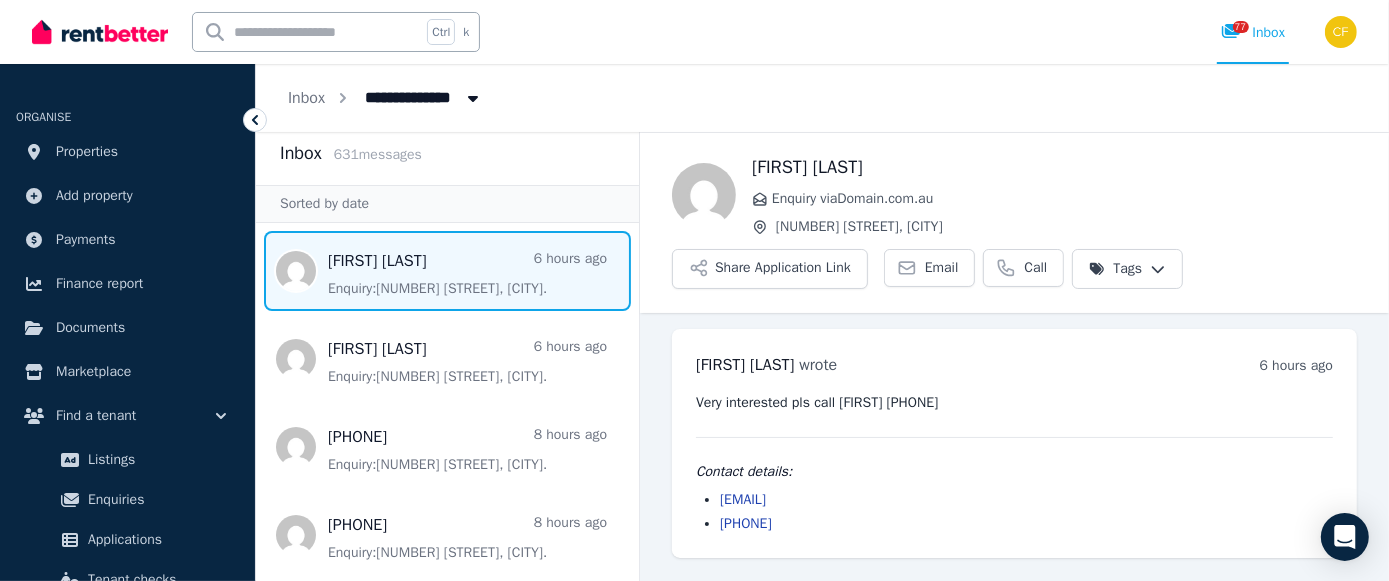 scroll, scrollTop: 0, scrollLeft: 0, axis: both 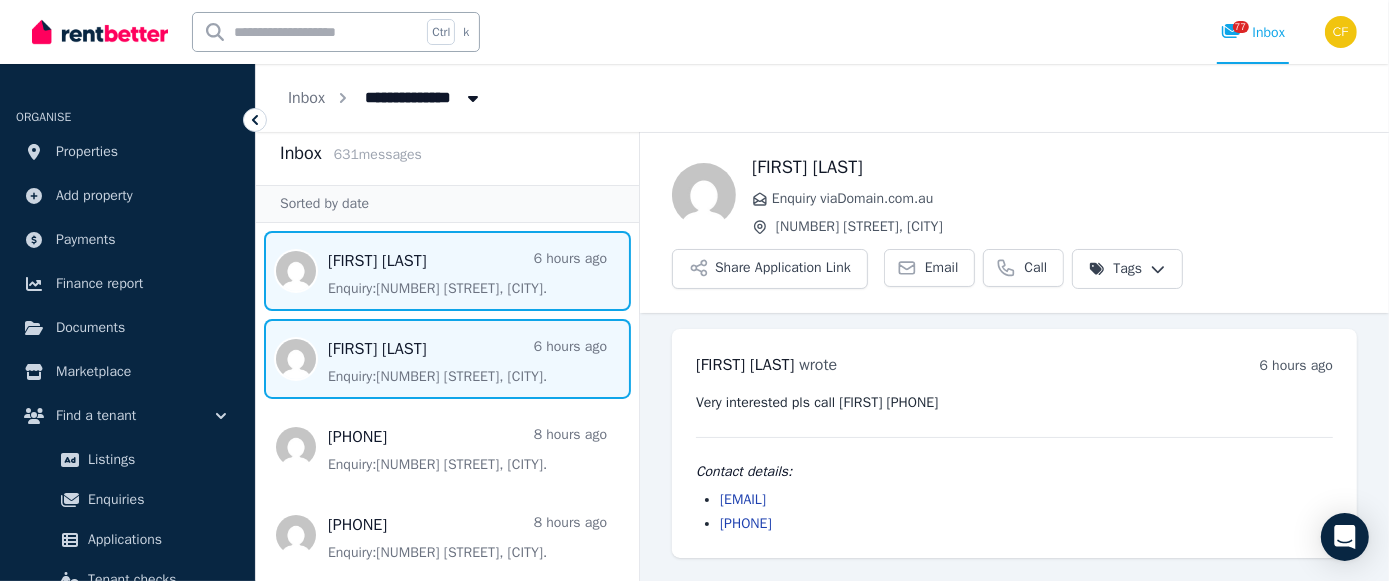 click at bounding box center [447, 359] 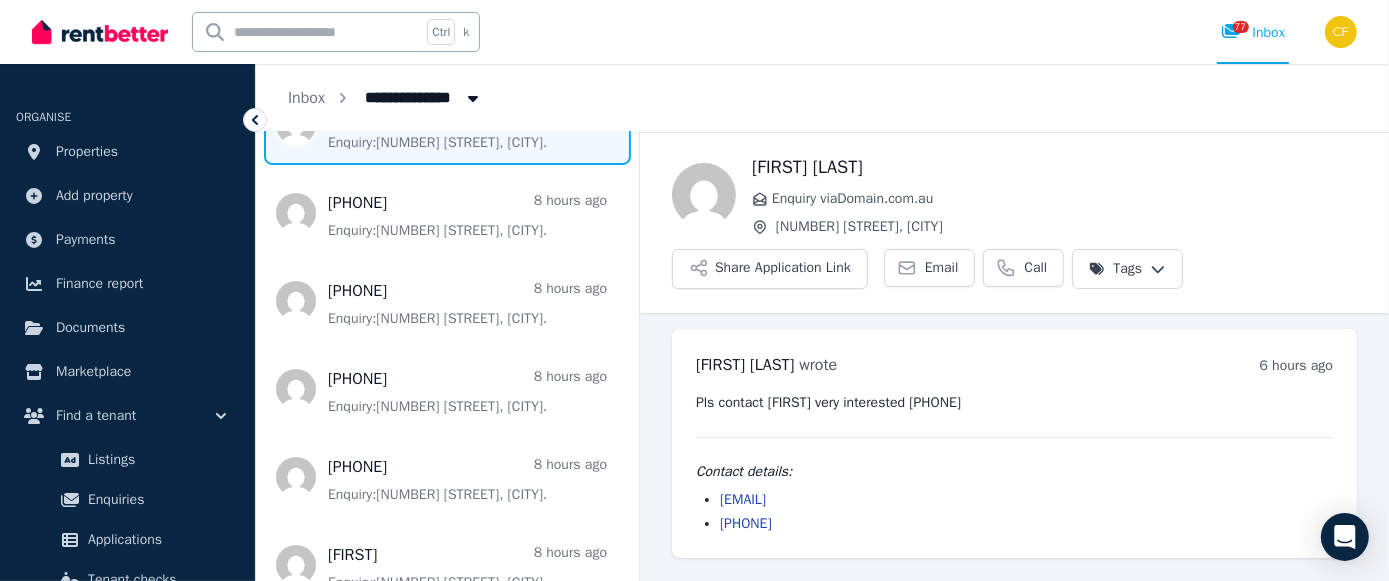 scroll, scrollTop: 228, scrollLeft: 0, axis: vertical 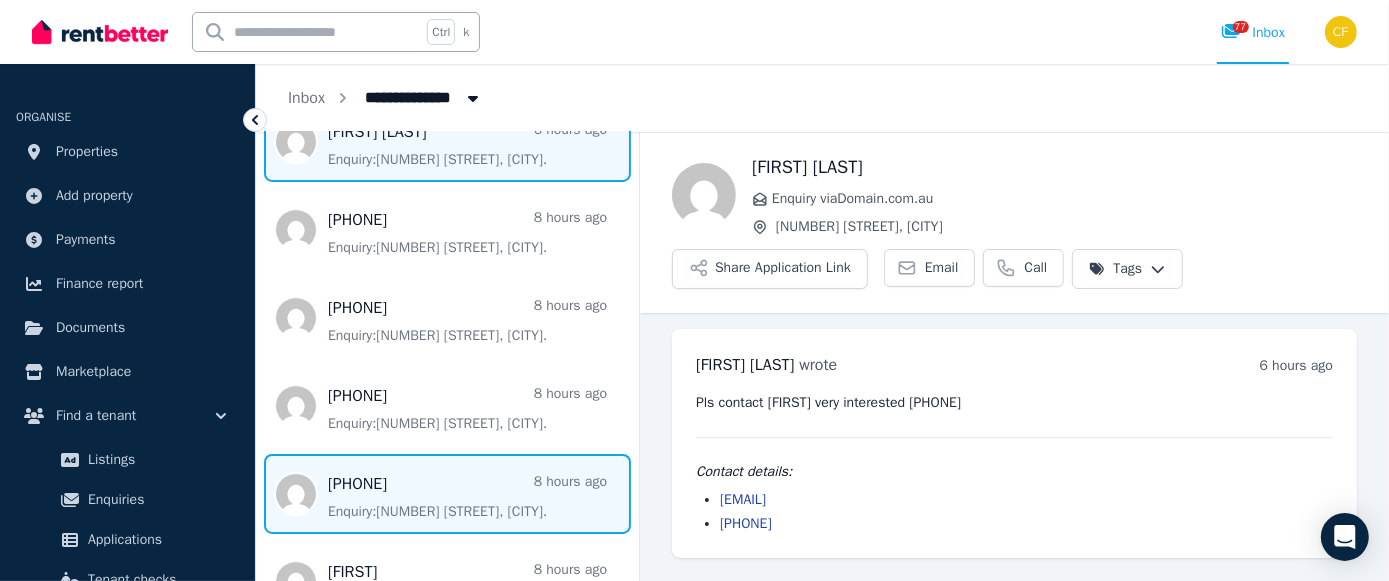 click at bounding box center (447, 494) 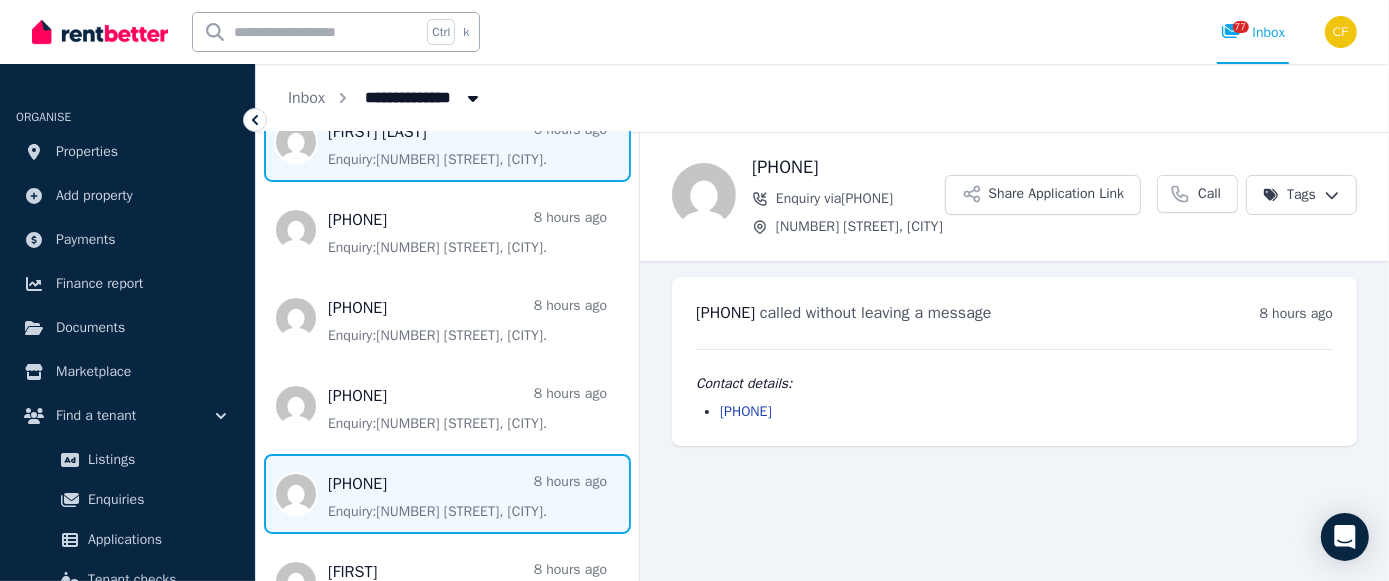 click at bounding box center [447, 142] 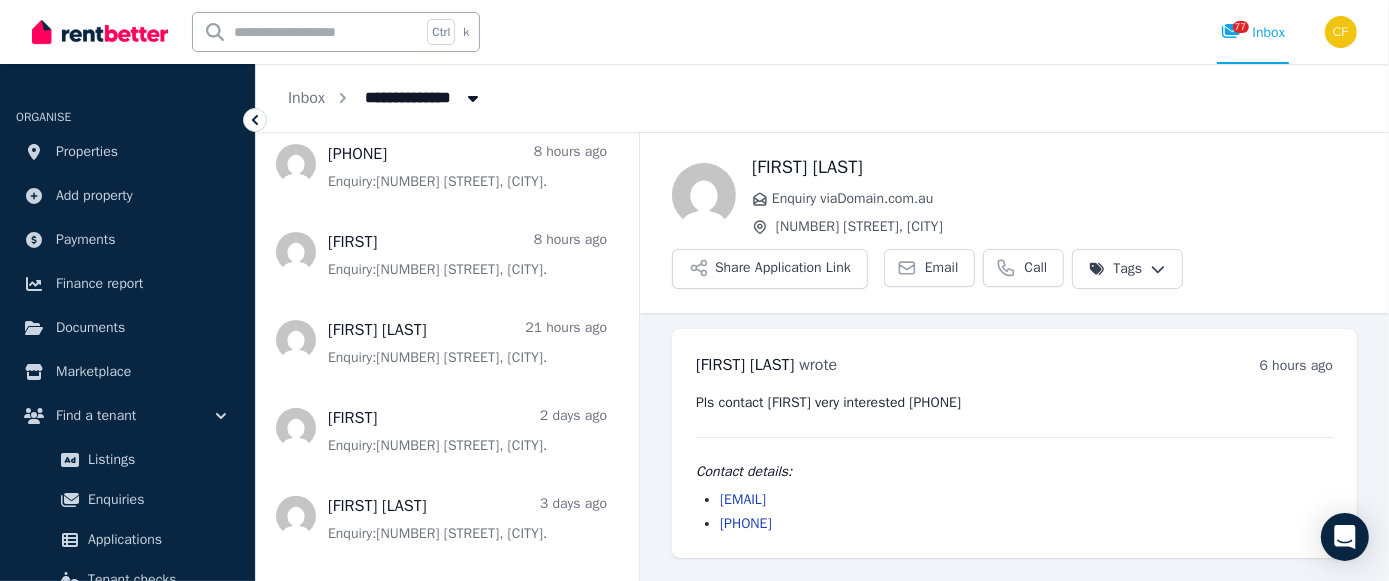 scroll, scrollTop: 569, scrollLeft: 0, axis: vertical 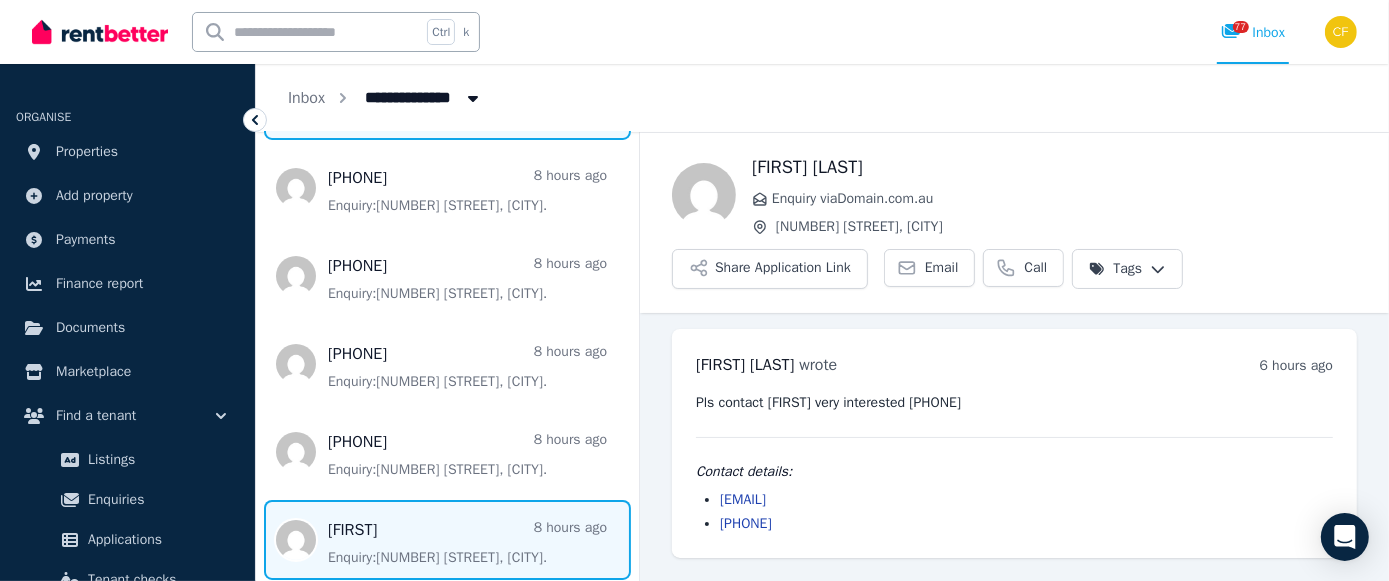 click at bounding box center [447, 540] 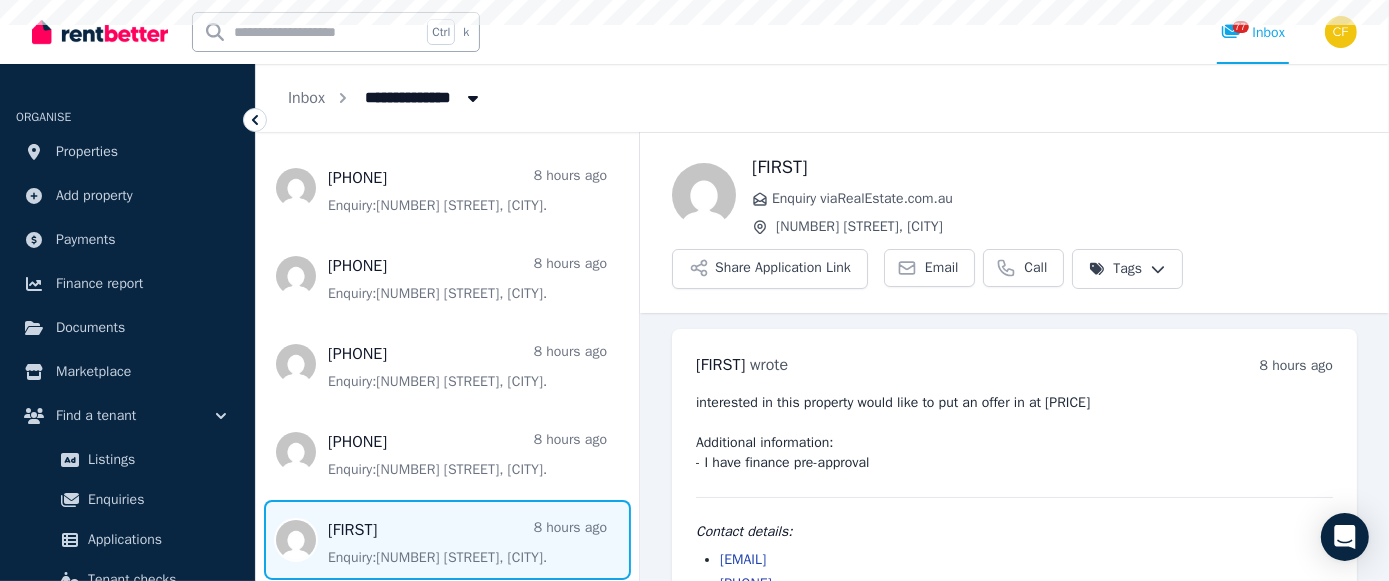 scroll, scrollTop: 52, scrollLeft: 0, axis: vertical 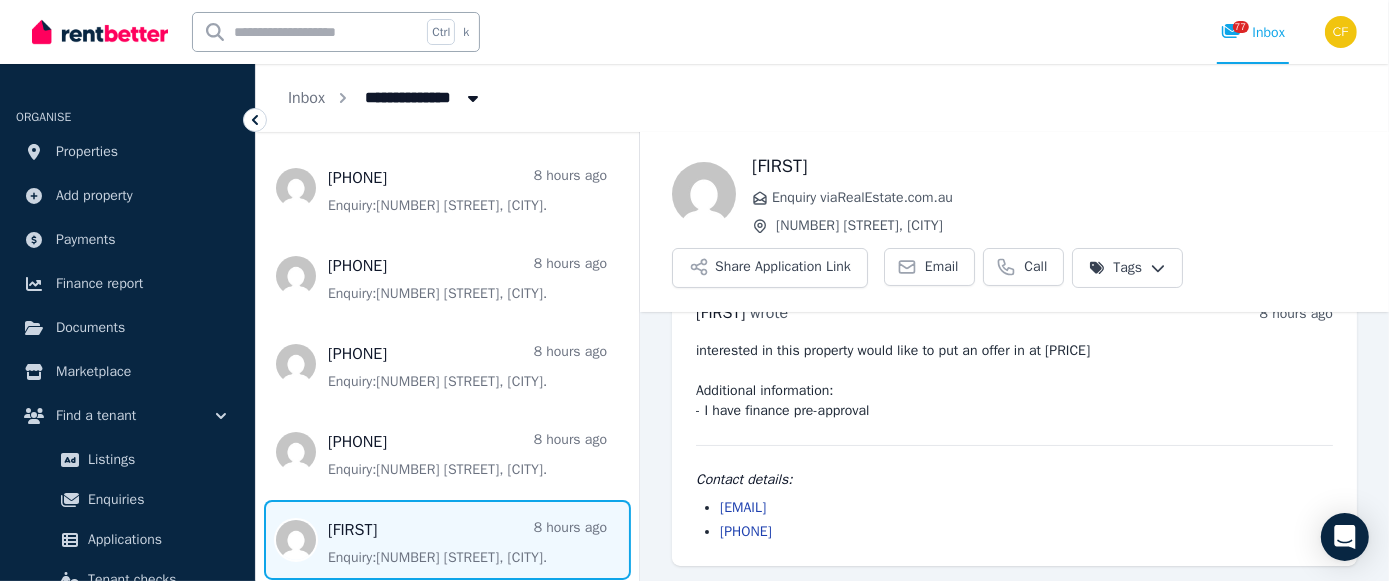 click on "[EMAIL]" at bounding box center (1026, 508) 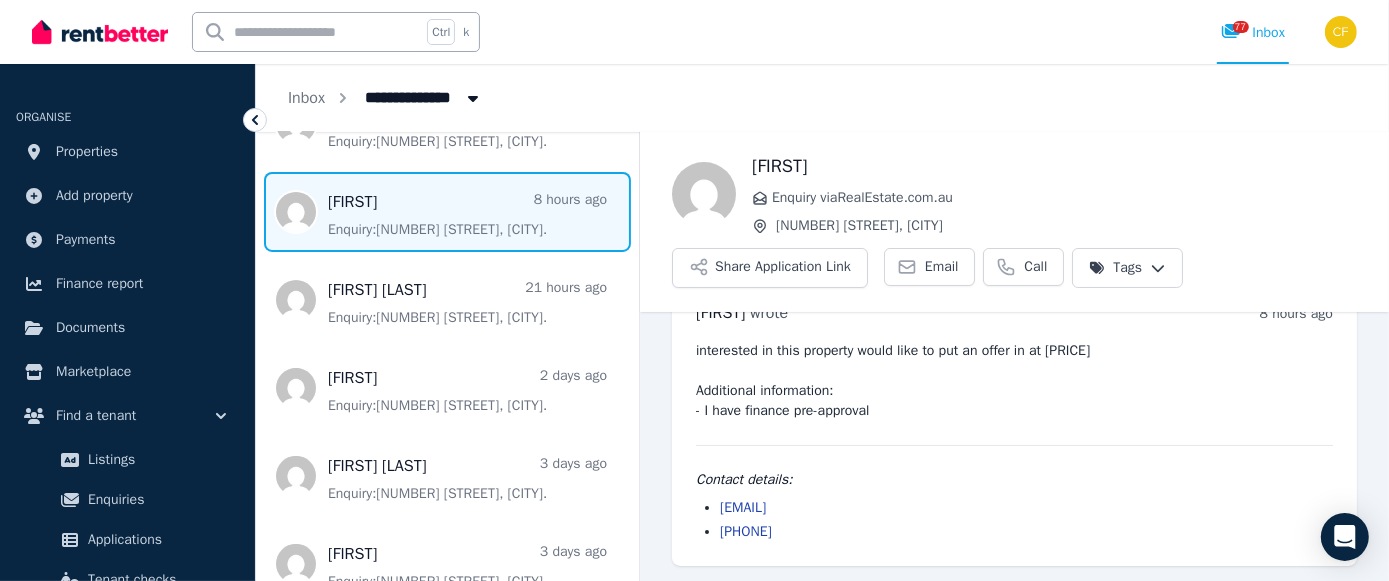scroll, scrollTop: 600, scrollLeft: 0, axis: vertical 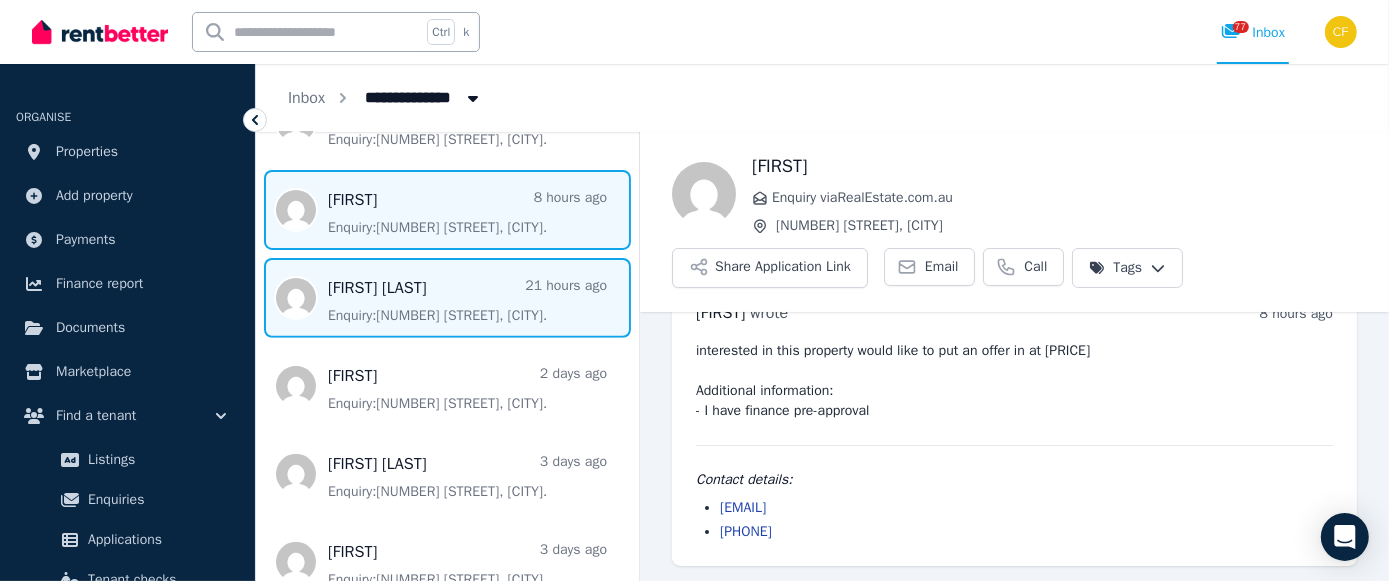 click at bounding box center (447, 298) 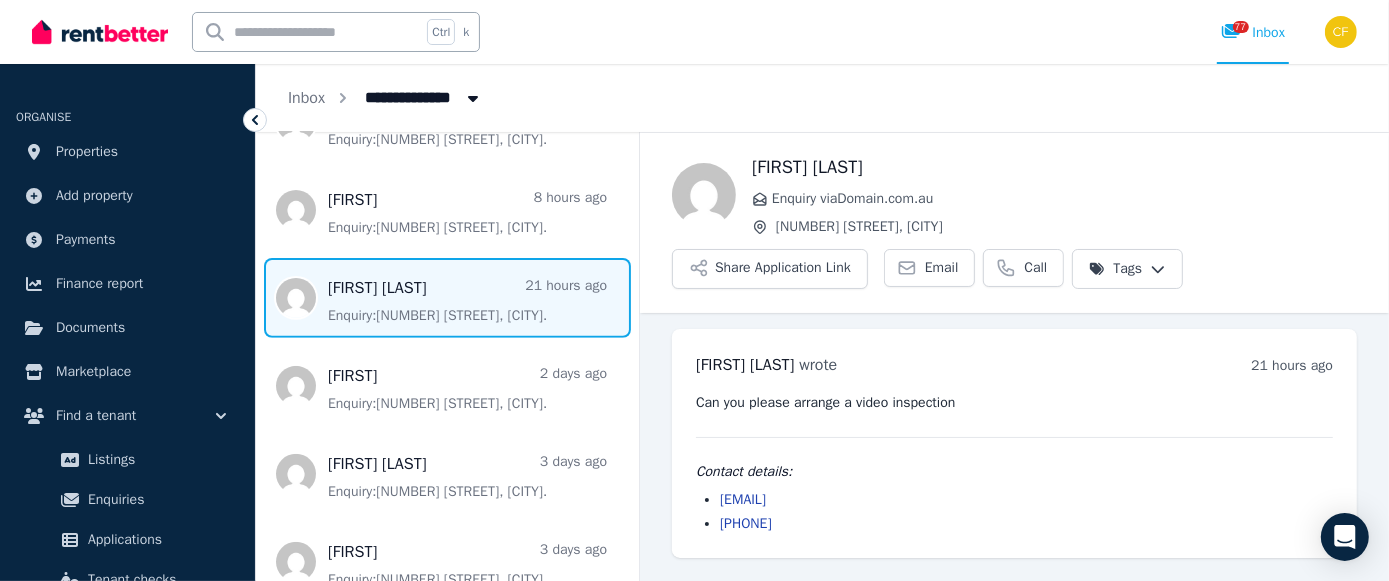 scroll, scrollTop: 0, scrollLeft: 0, axis: both 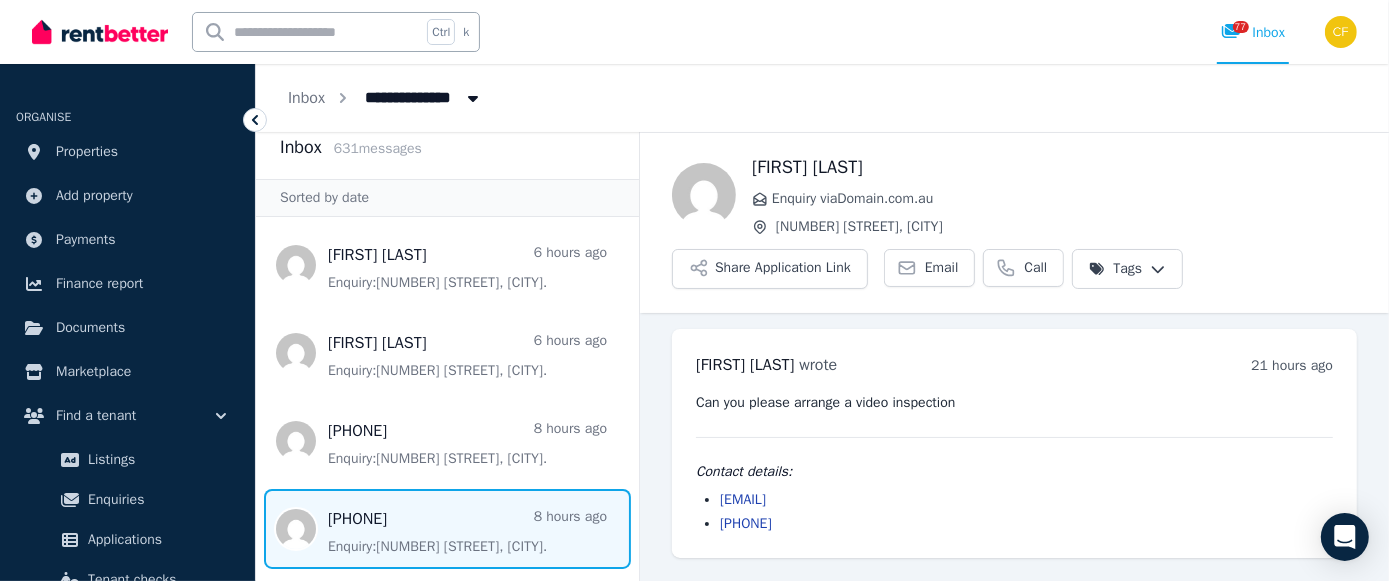 click at bounding box center [447, 529] 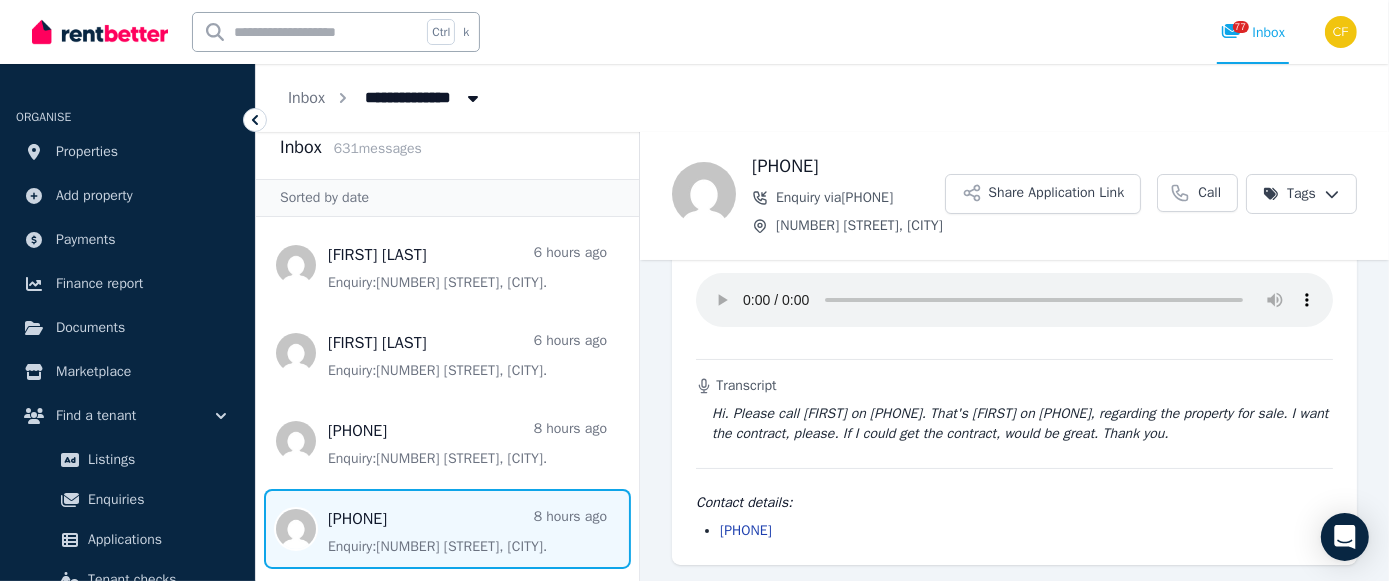 scroll, scrollTop: 135, scrollLeft: 0, axis: vertical 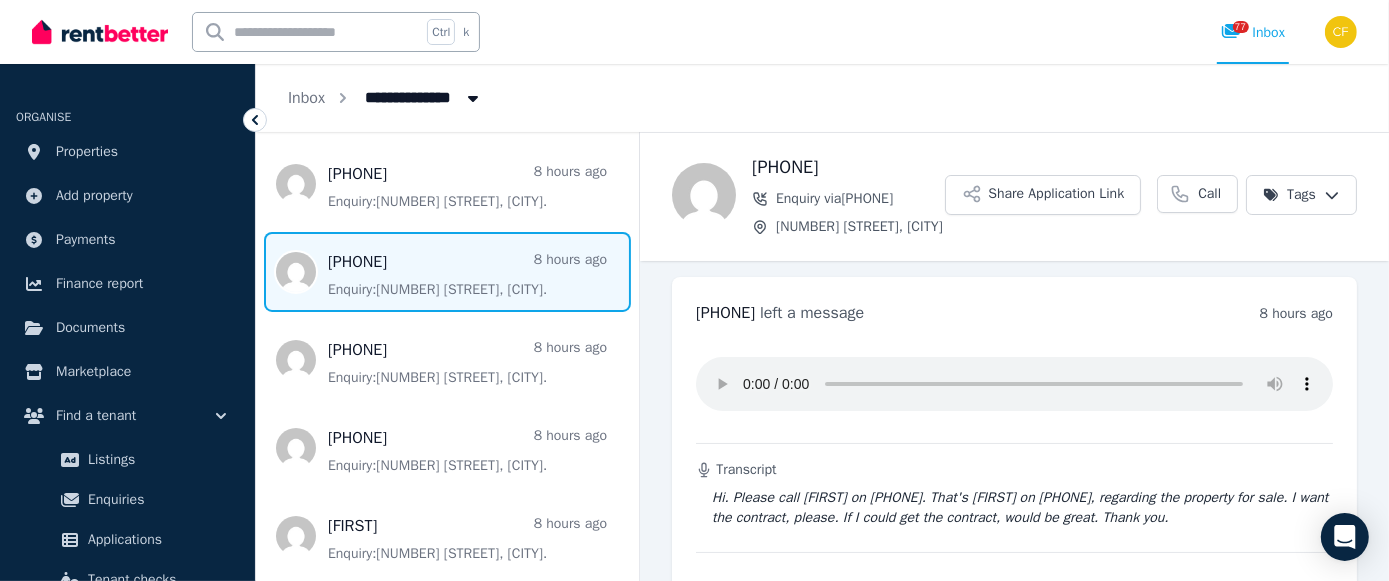 type 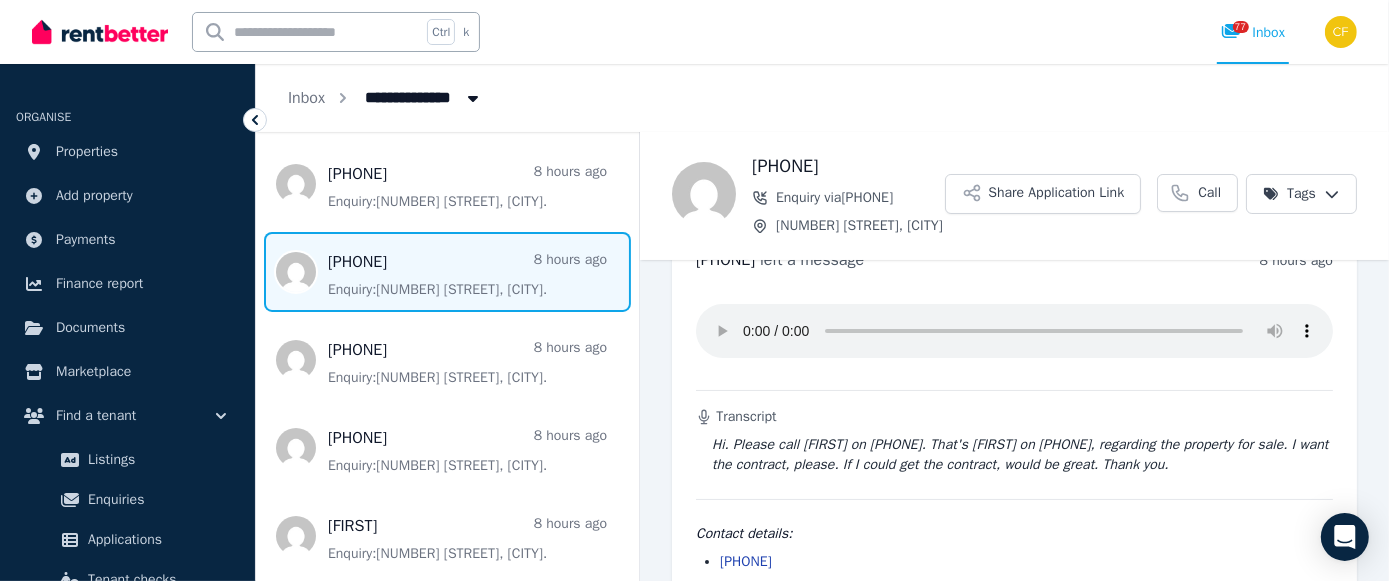 scroll, scrollTop: 0, scrollLeft: 0, axis: both 